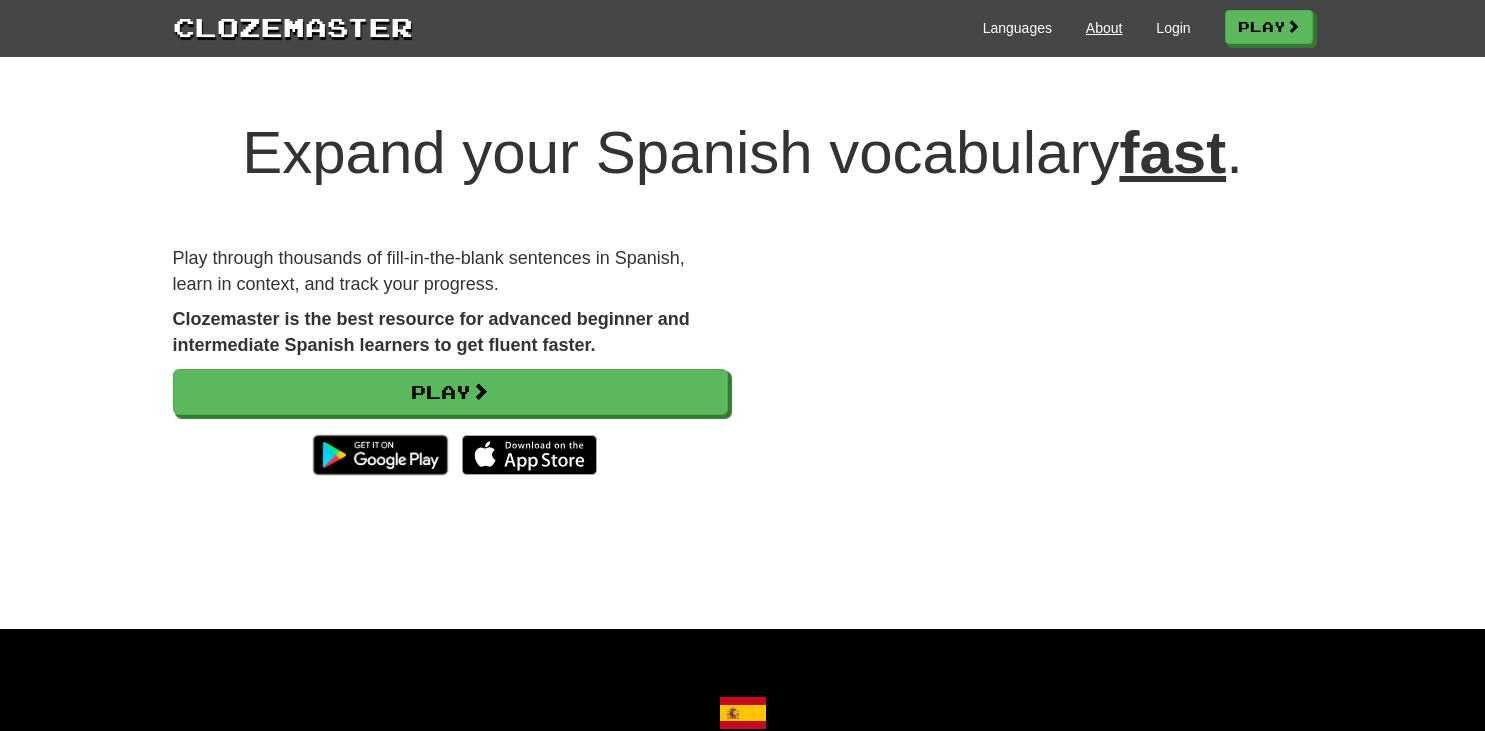 scroll, scrollTop: 0, scrollLeft: 0, axis: both 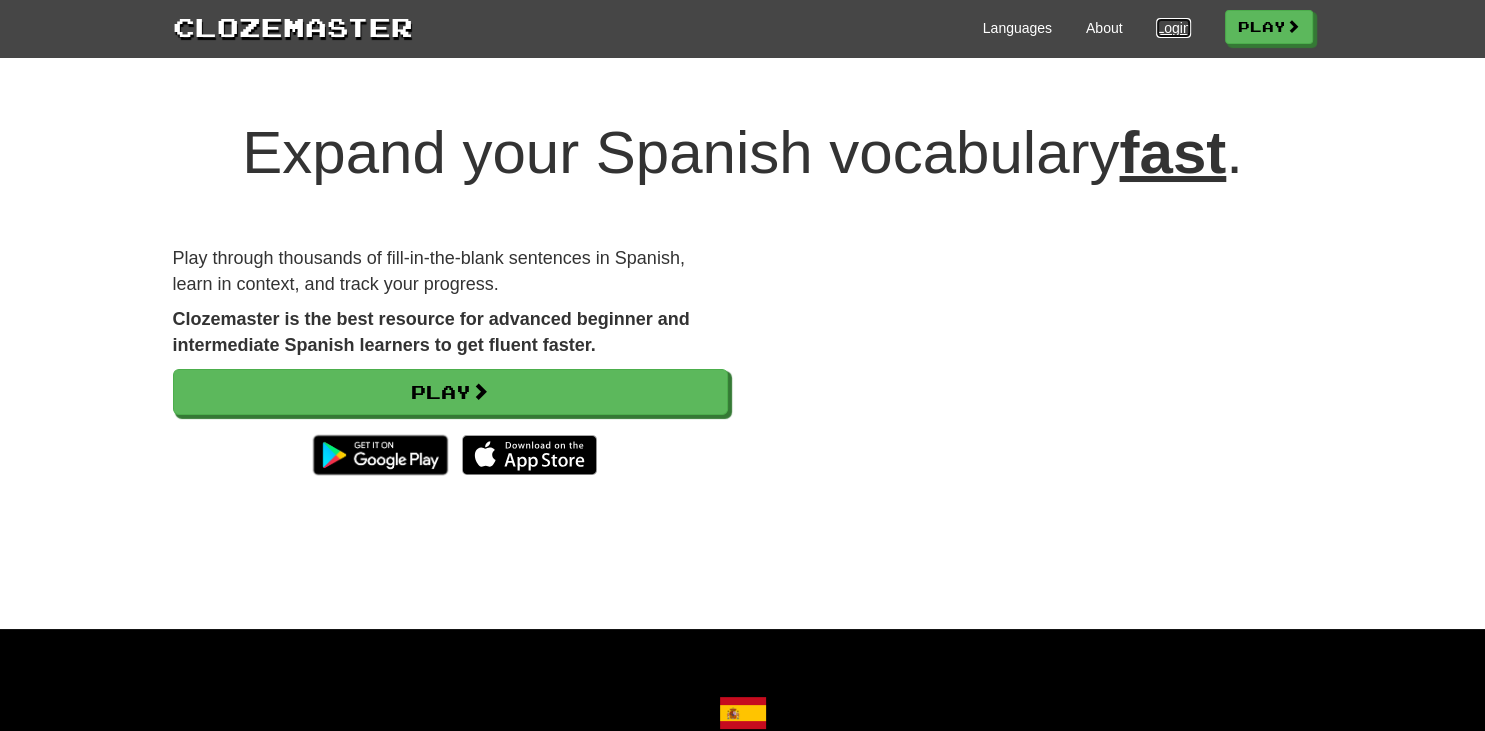 click on "Login" at bounding box center [1173, 28] 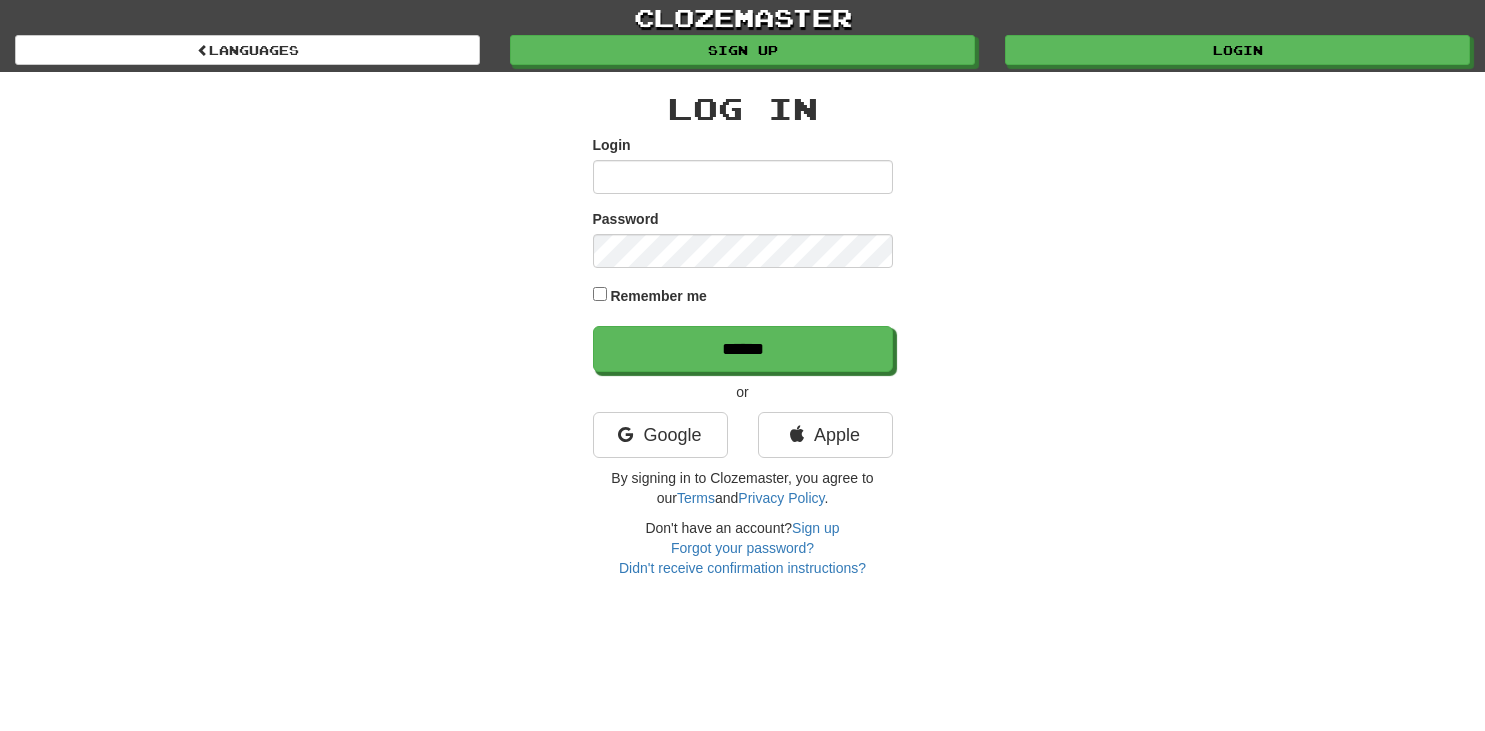 scroll, scrollTop: 0, scrollLeft: 0, axis: both 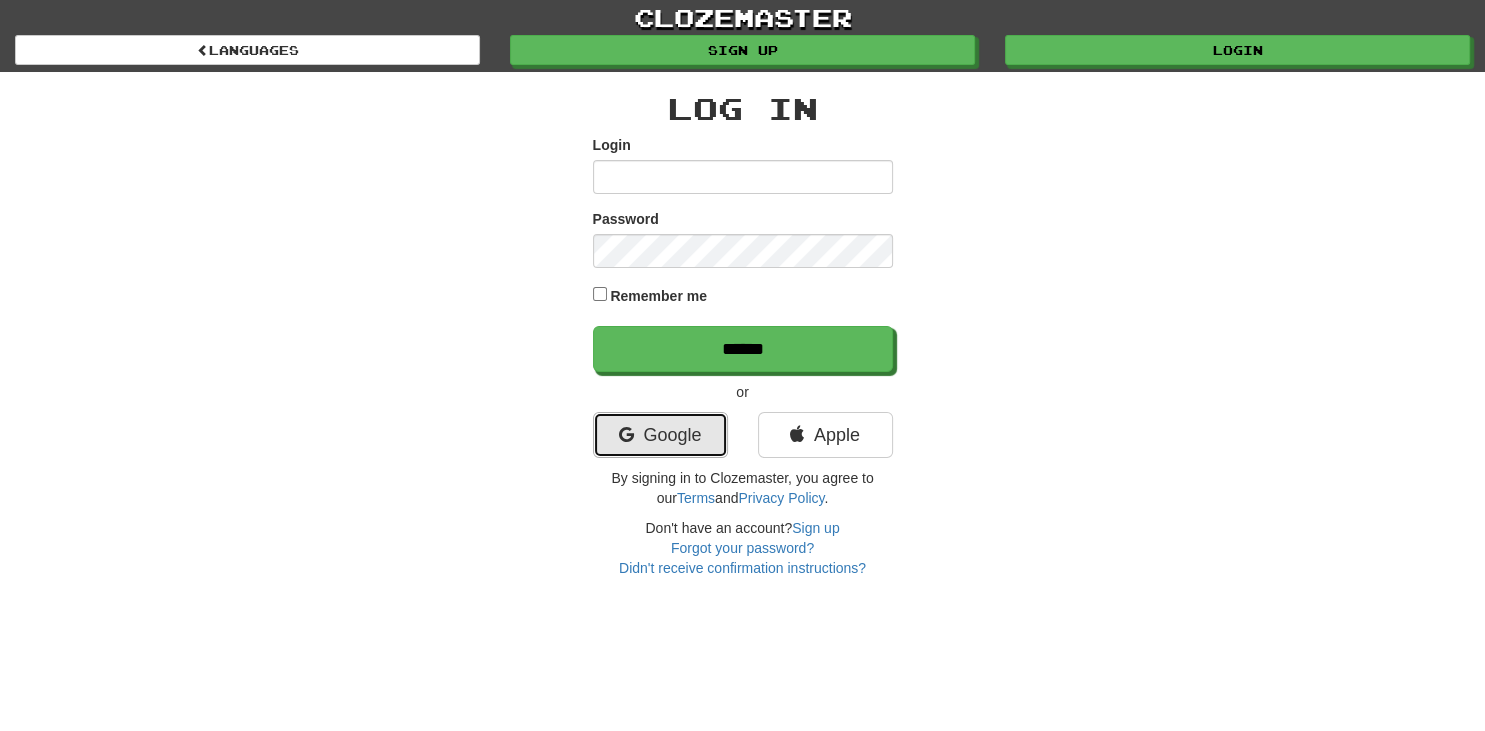 click on "Google" at bounding box center (660, 435) 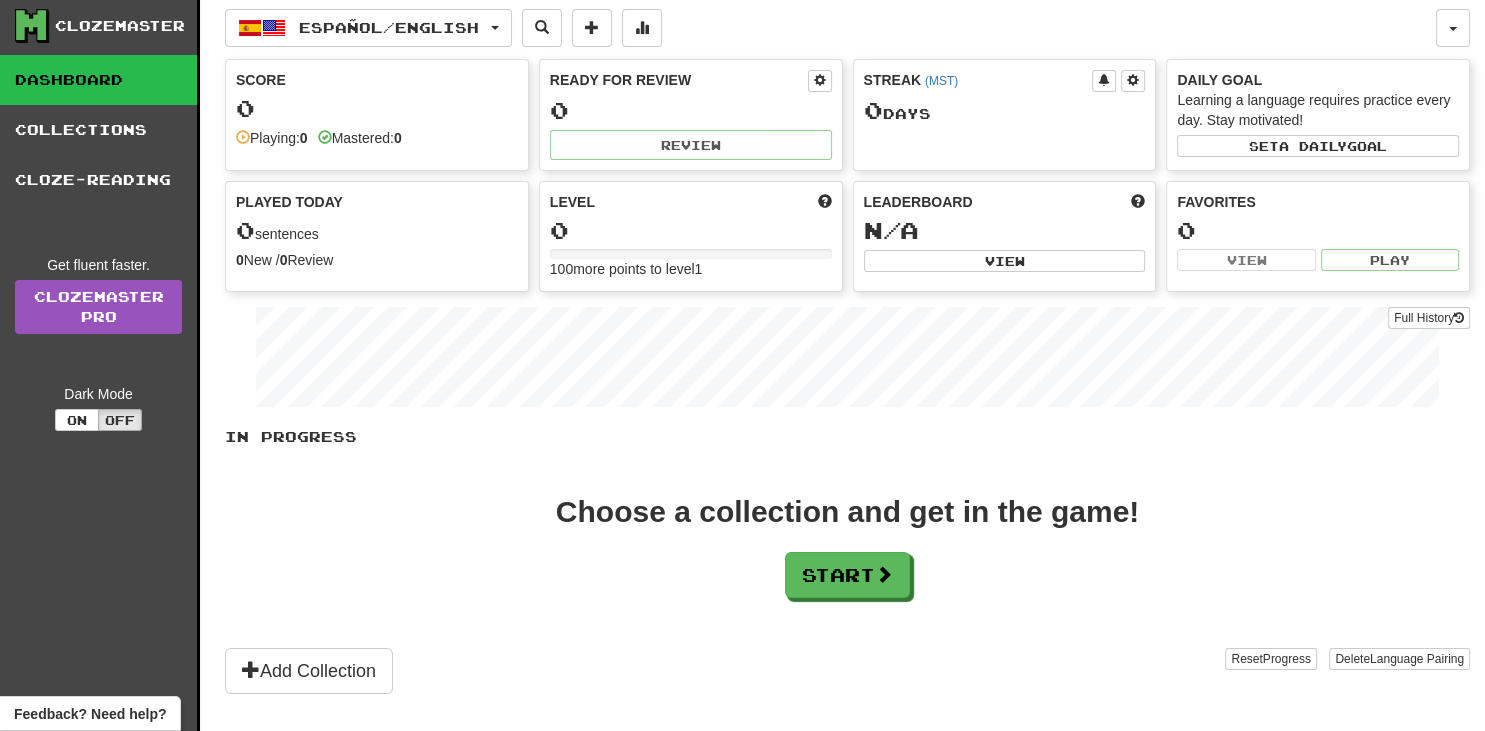 scroll, scrollTop: 0, scrollLeft: 0, axis: both 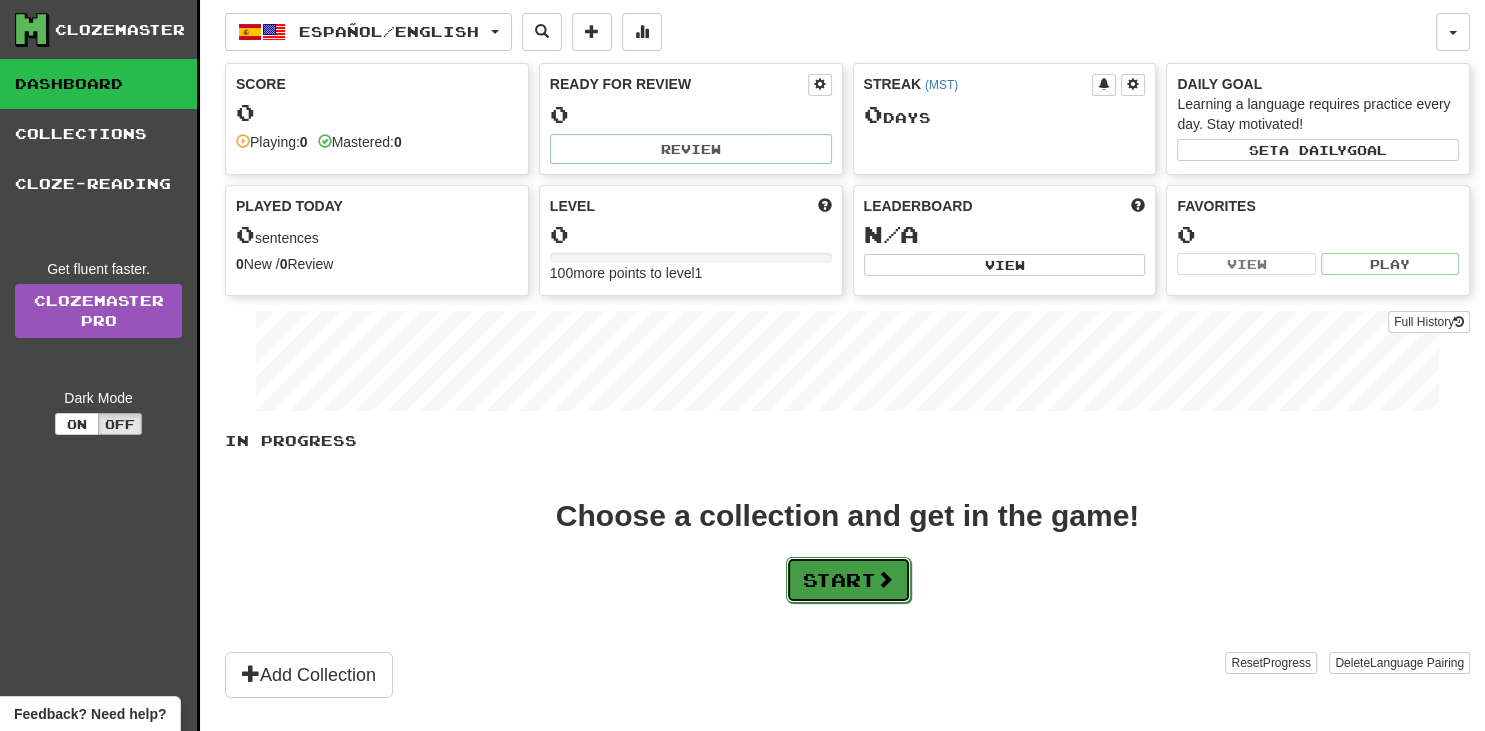 click on "Start" at bounding box center [848, 580] 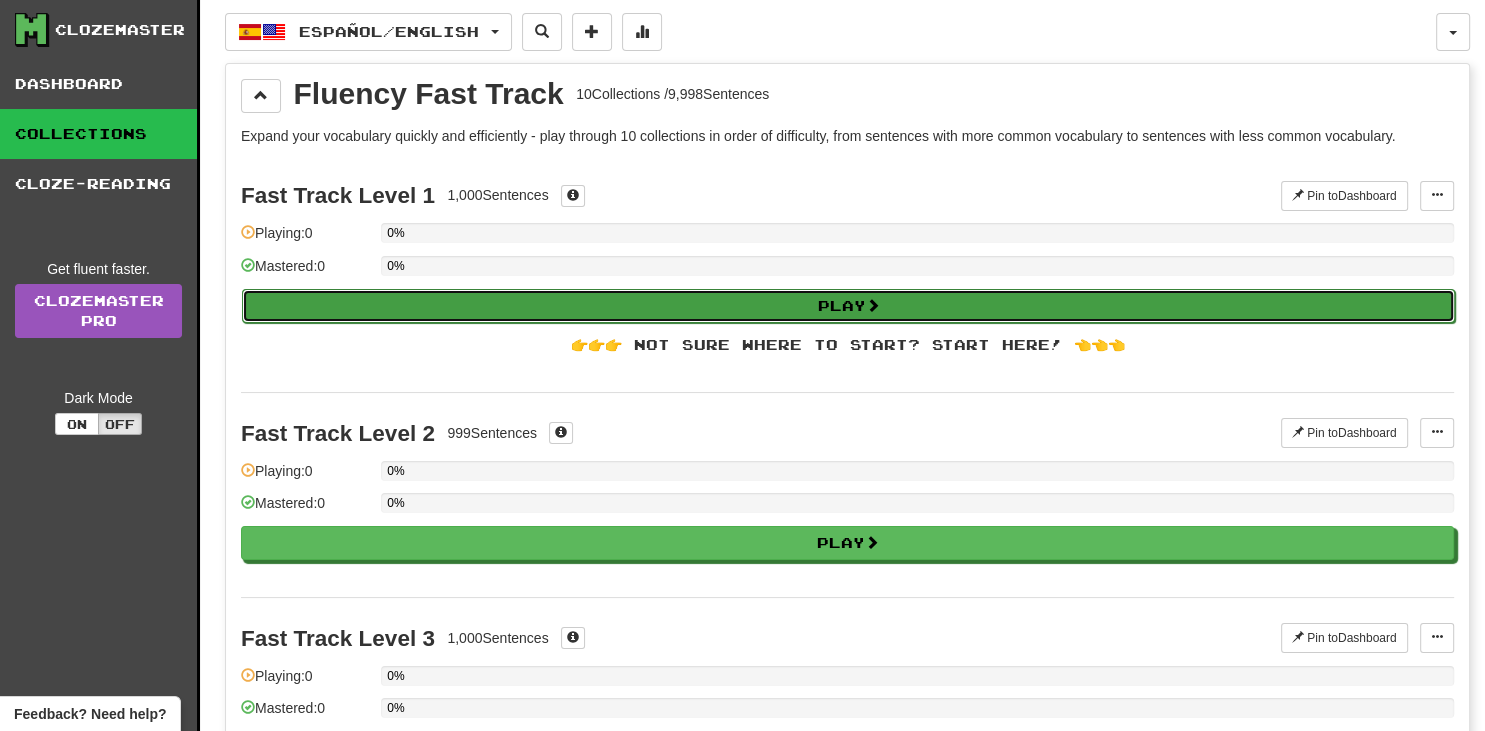 click on "Play" at bounding box center [848, 306] 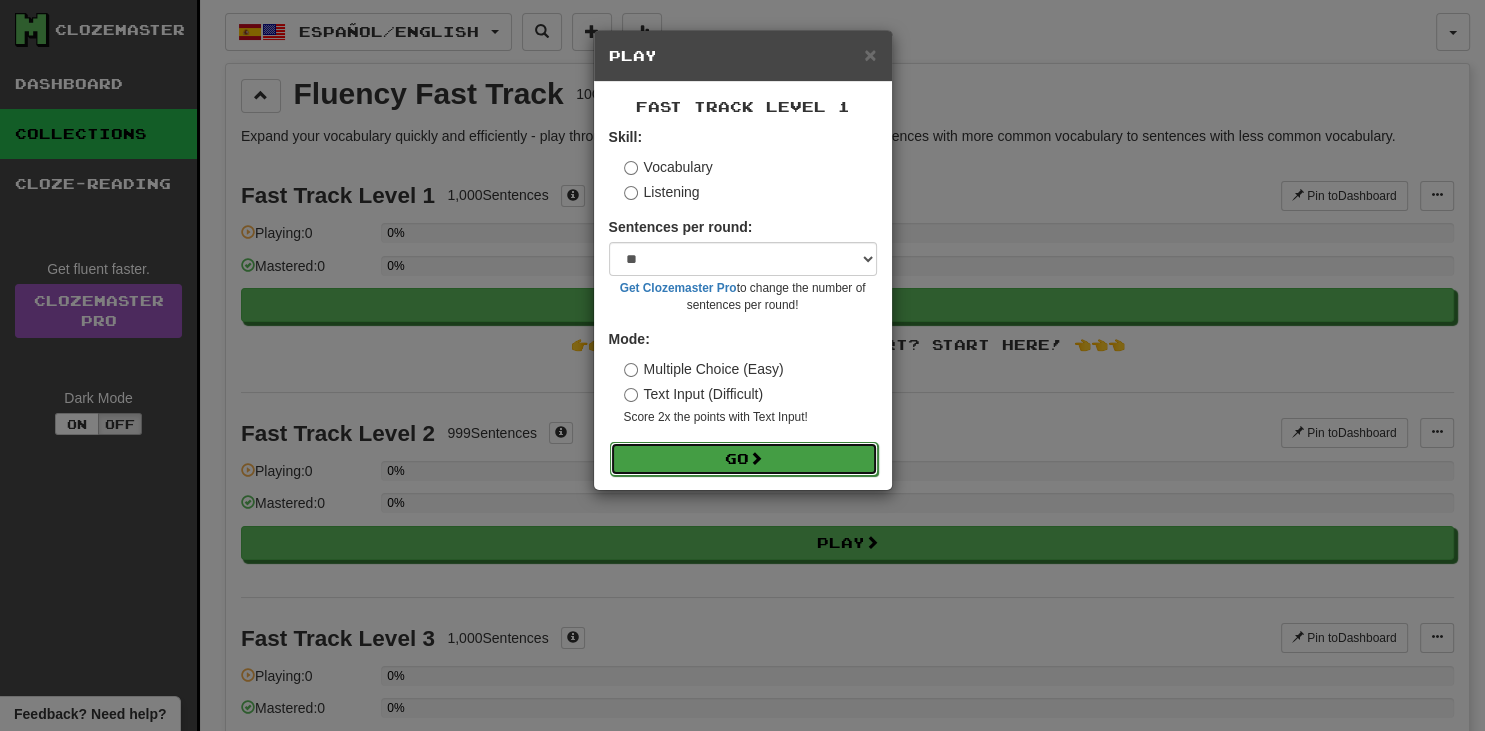 click on "Go" at bounding box center (744, 459) 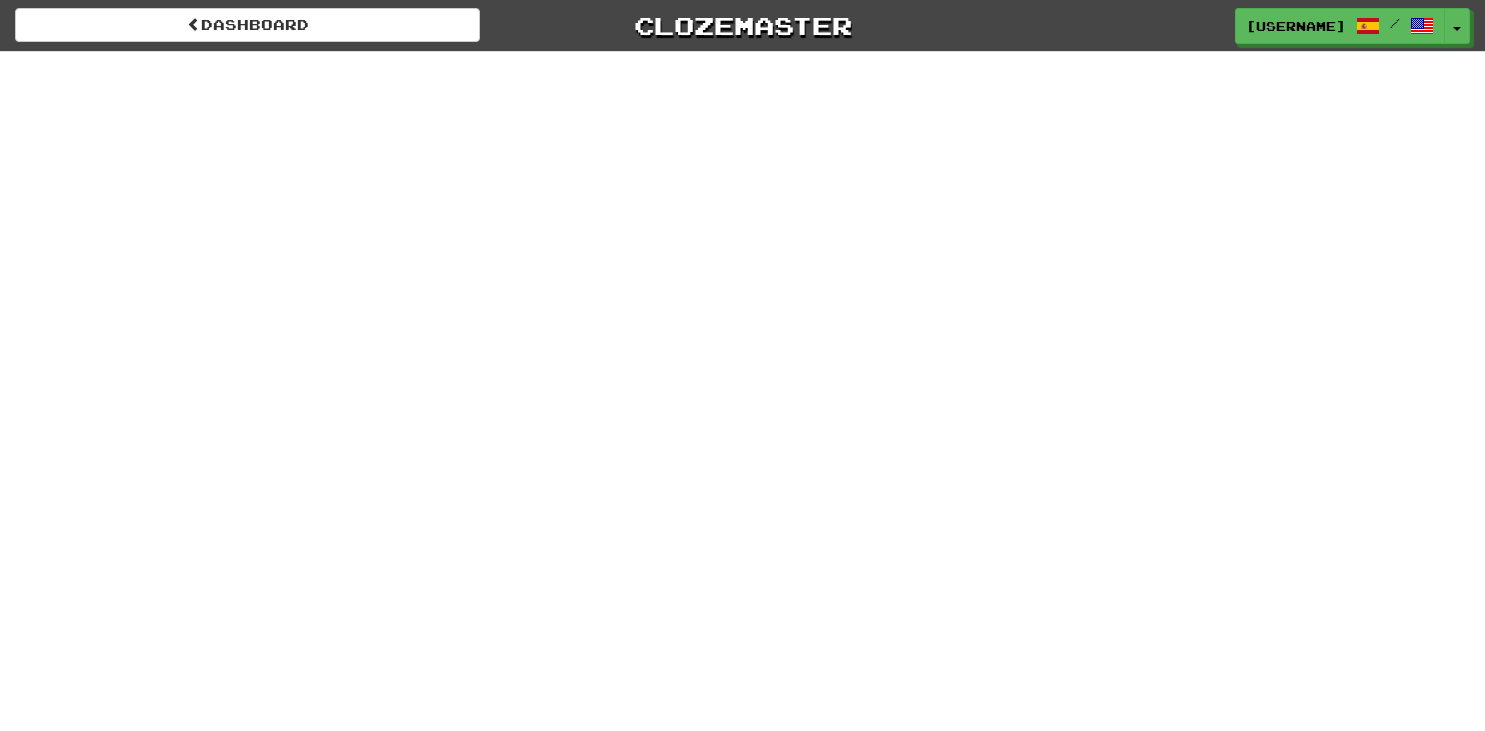 scroll, scrollTop: 0, scrollLeft: 0, axis: both 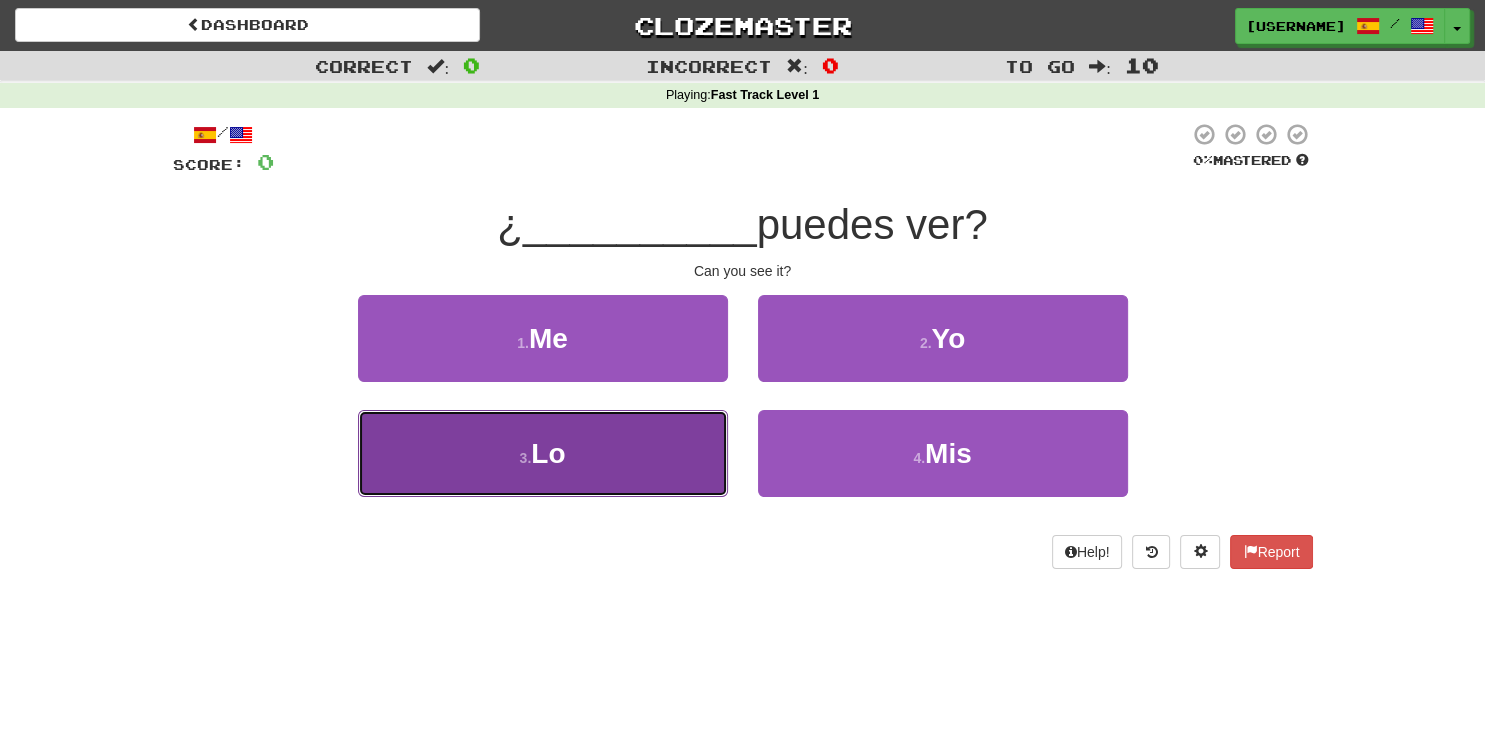 click on "3 .  Lo" at bounding box center [543, 453] 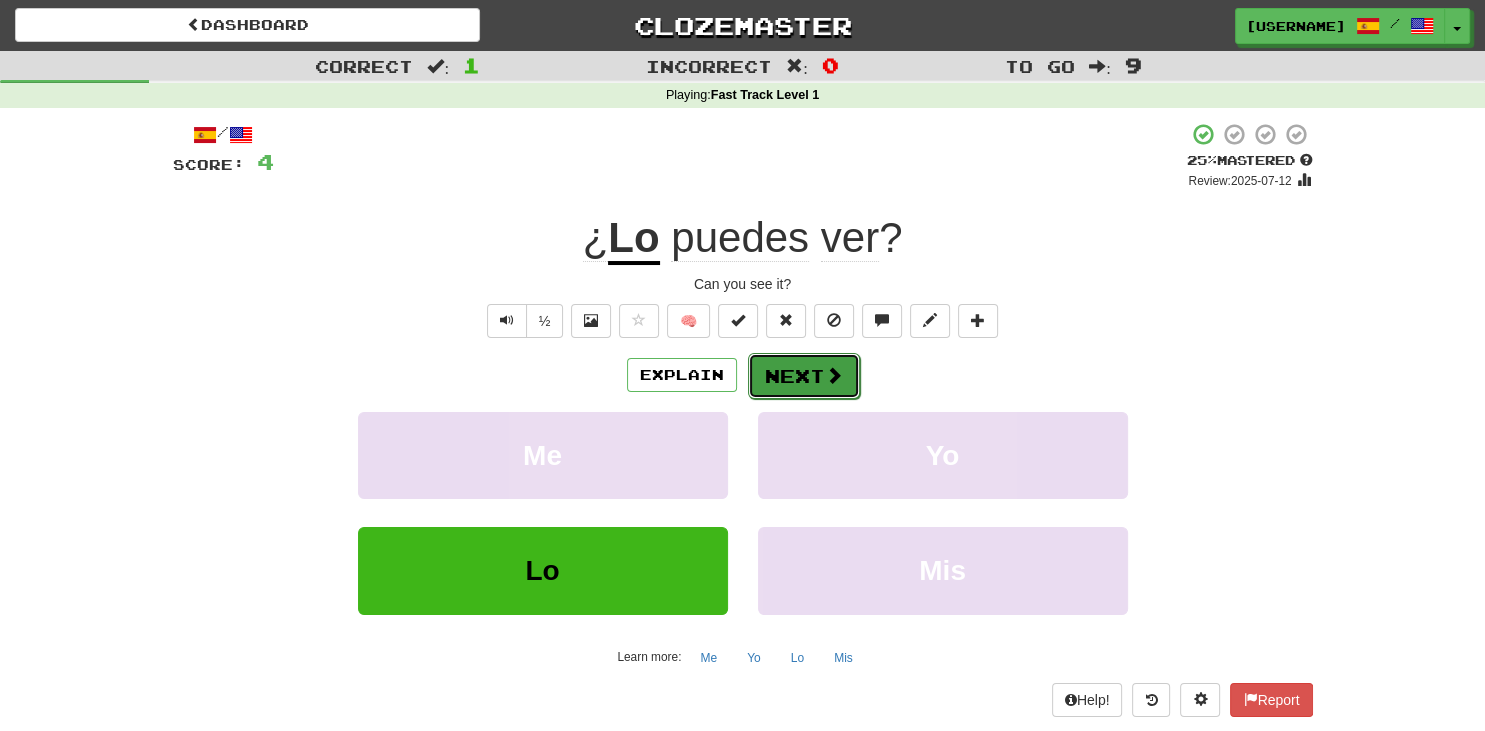 click on "Next" at bounding box center [804, 376] 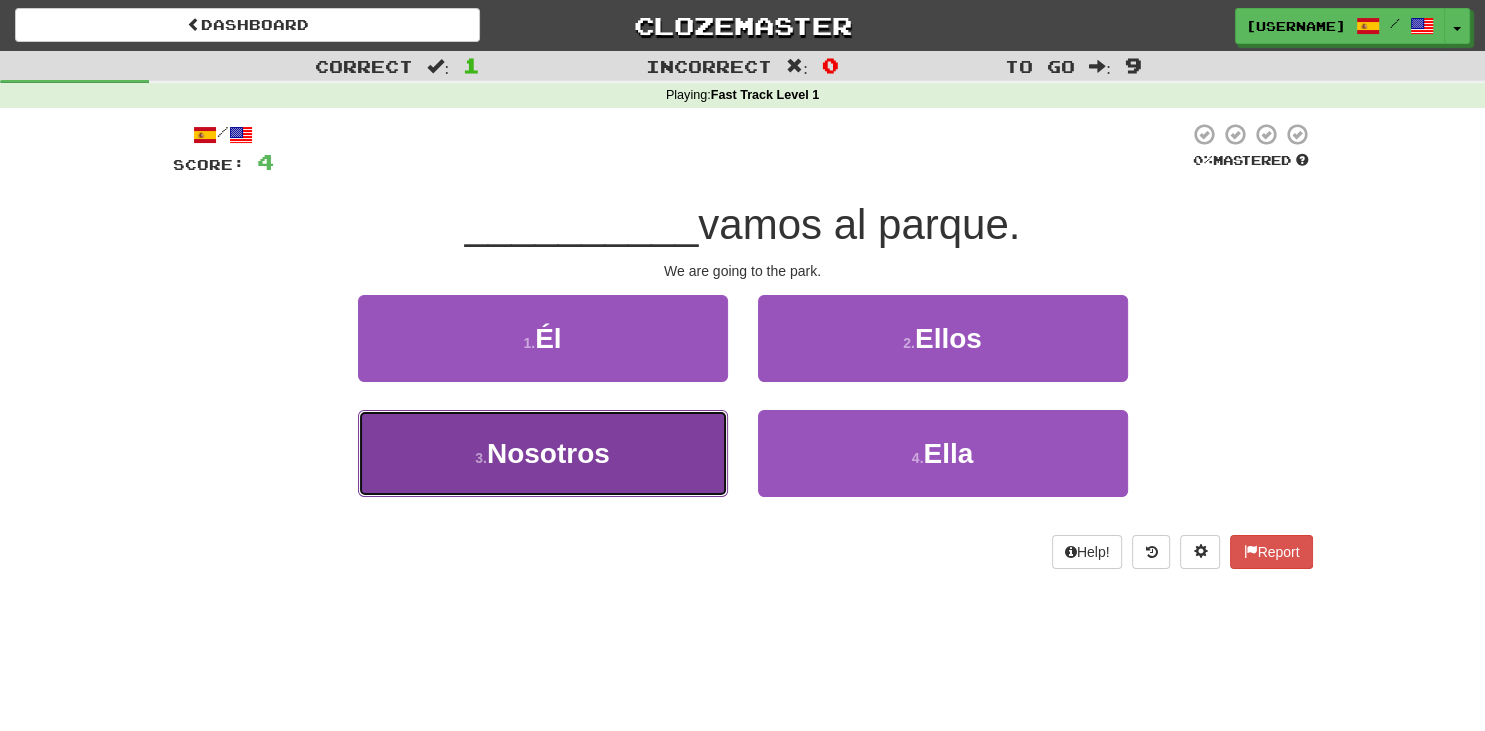 click on "3 .  Nosotros" at bounding box center (543, 453) 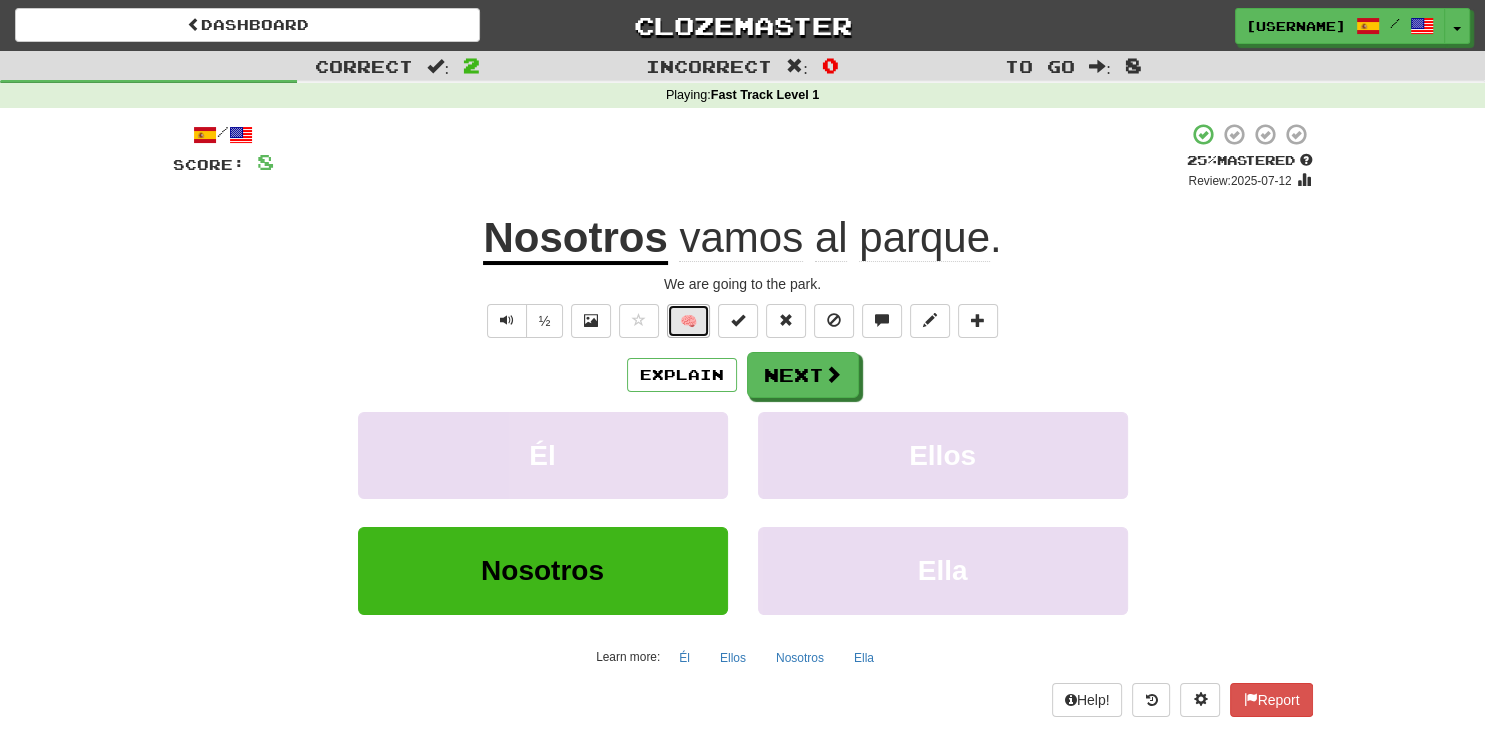click on "🧠" at bounding box center (688, 321) 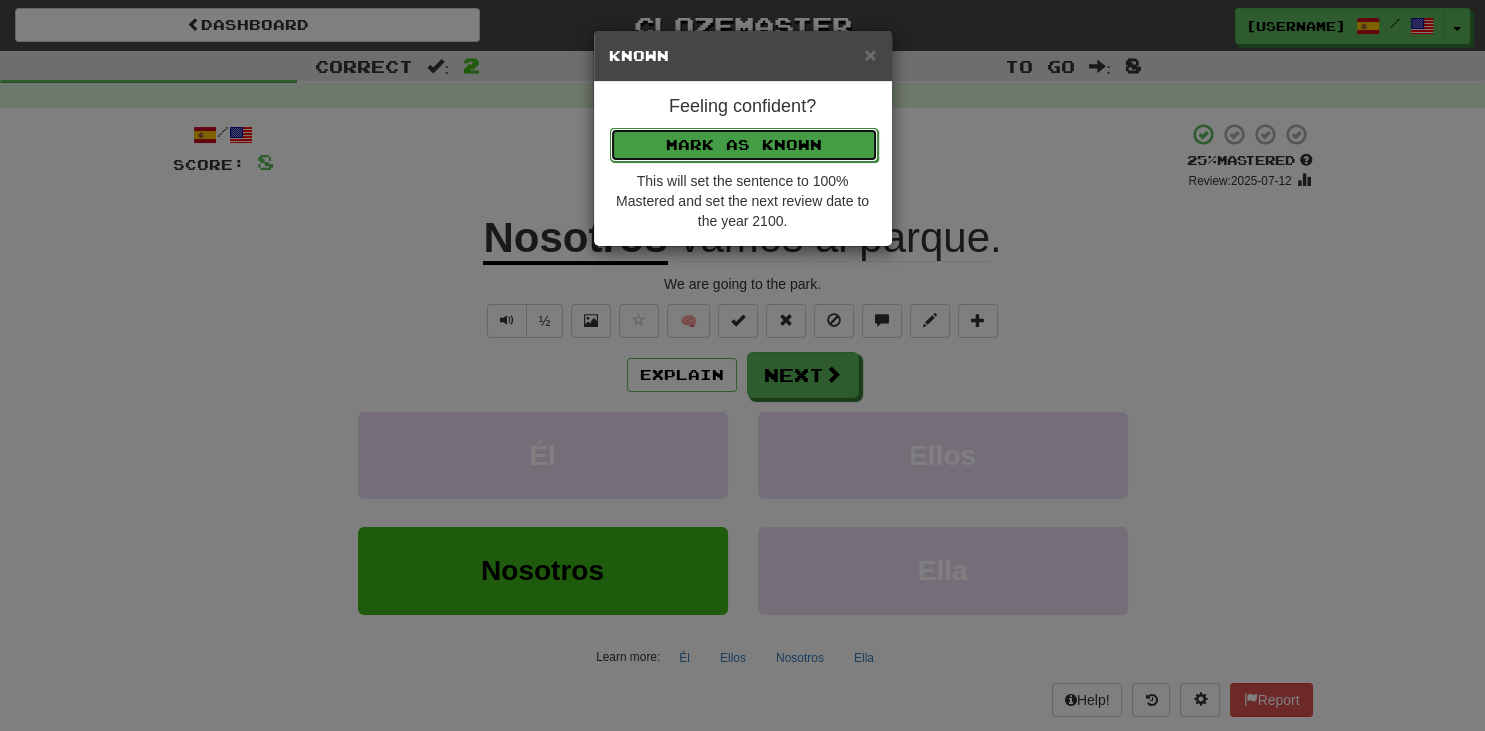 click on "Mark as Known" at bounding box center [744, 145] 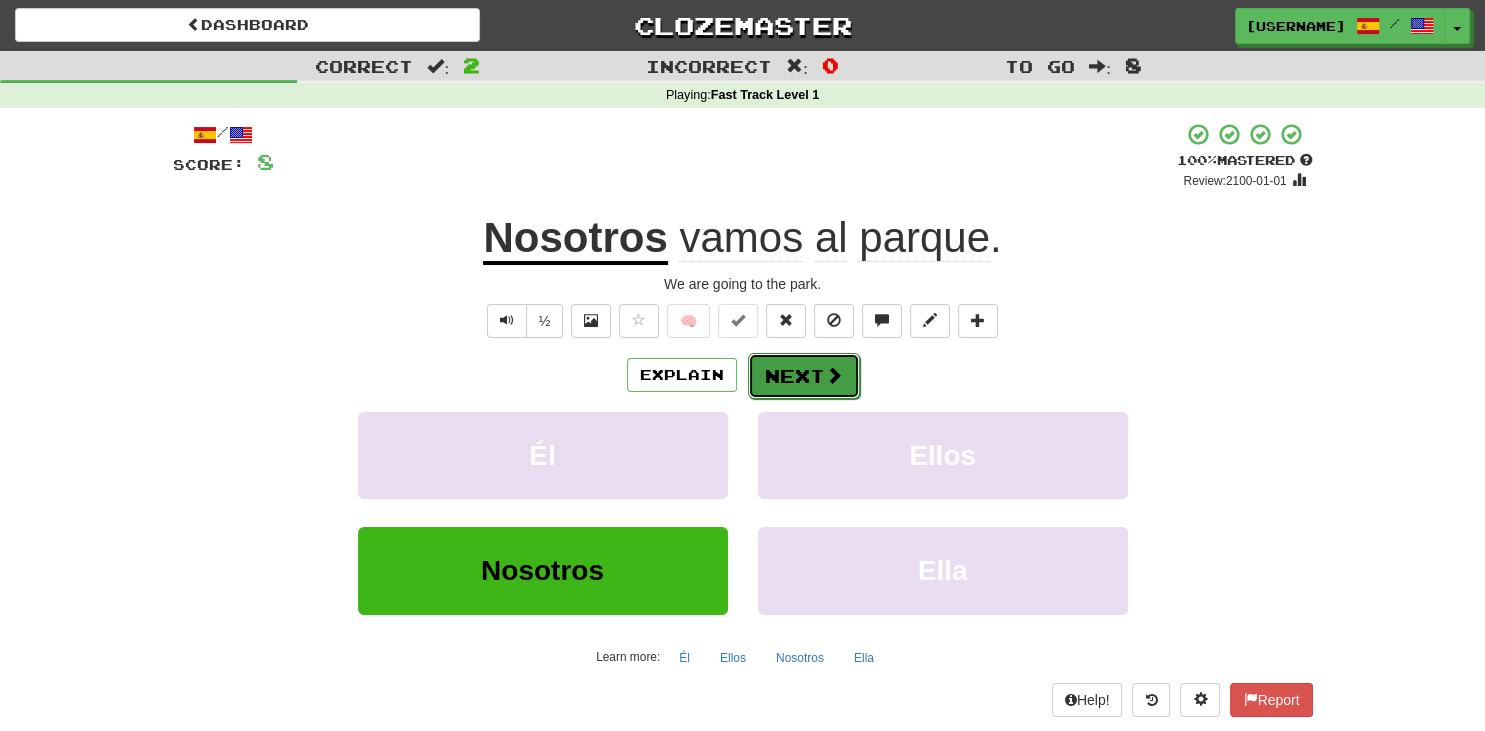 click at bounding box center [834, 375] 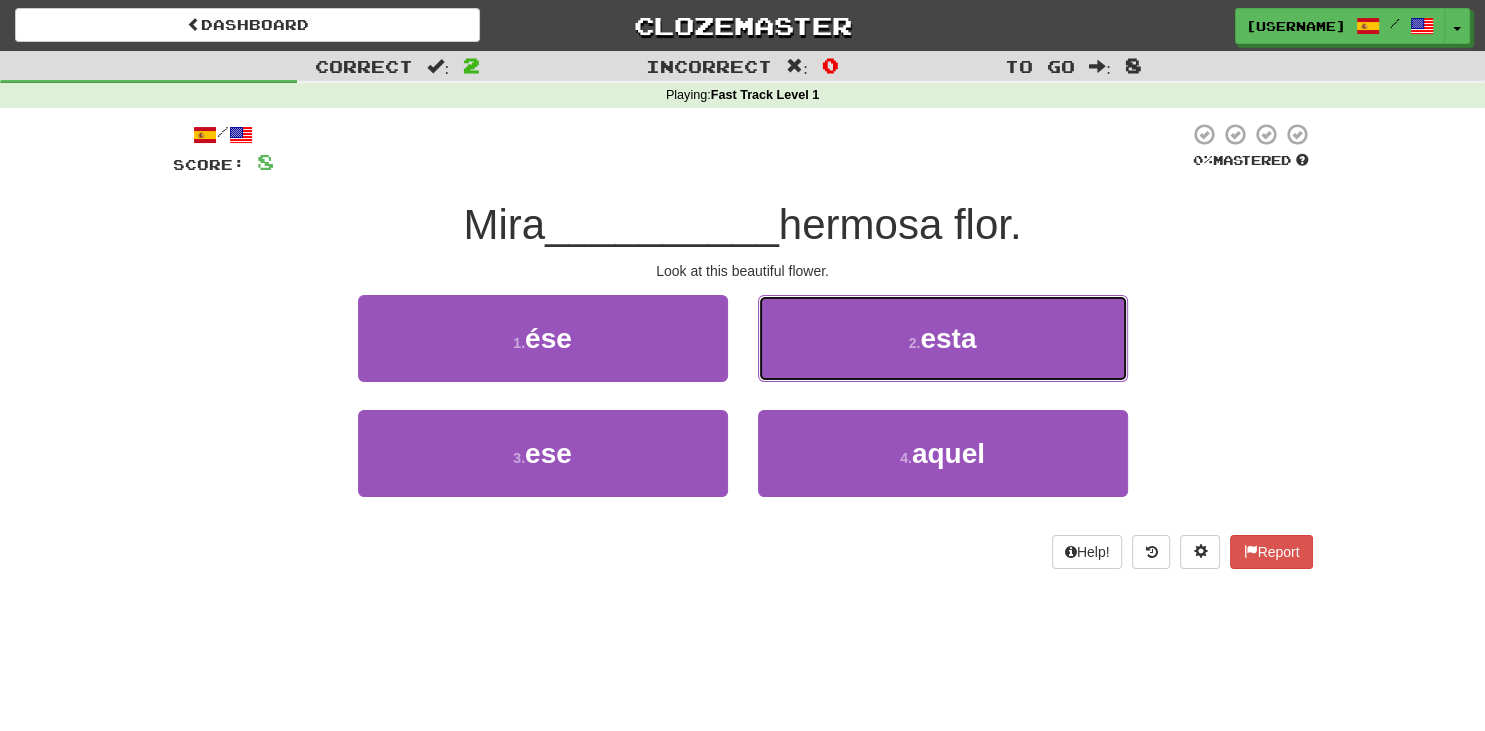 click on "2 .  esta" at bounding box center (943, 338) 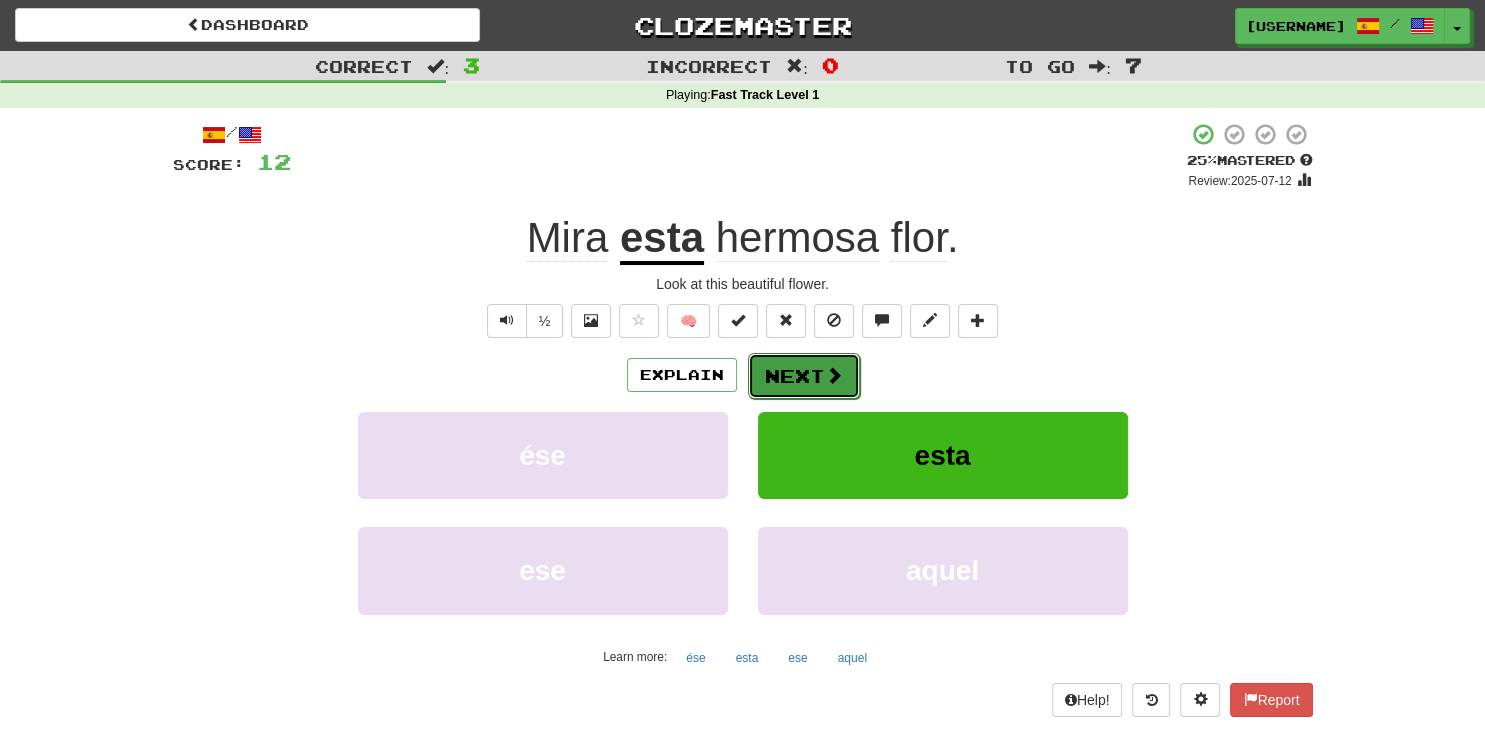 click on "Next" at bounding box center [804, 376] 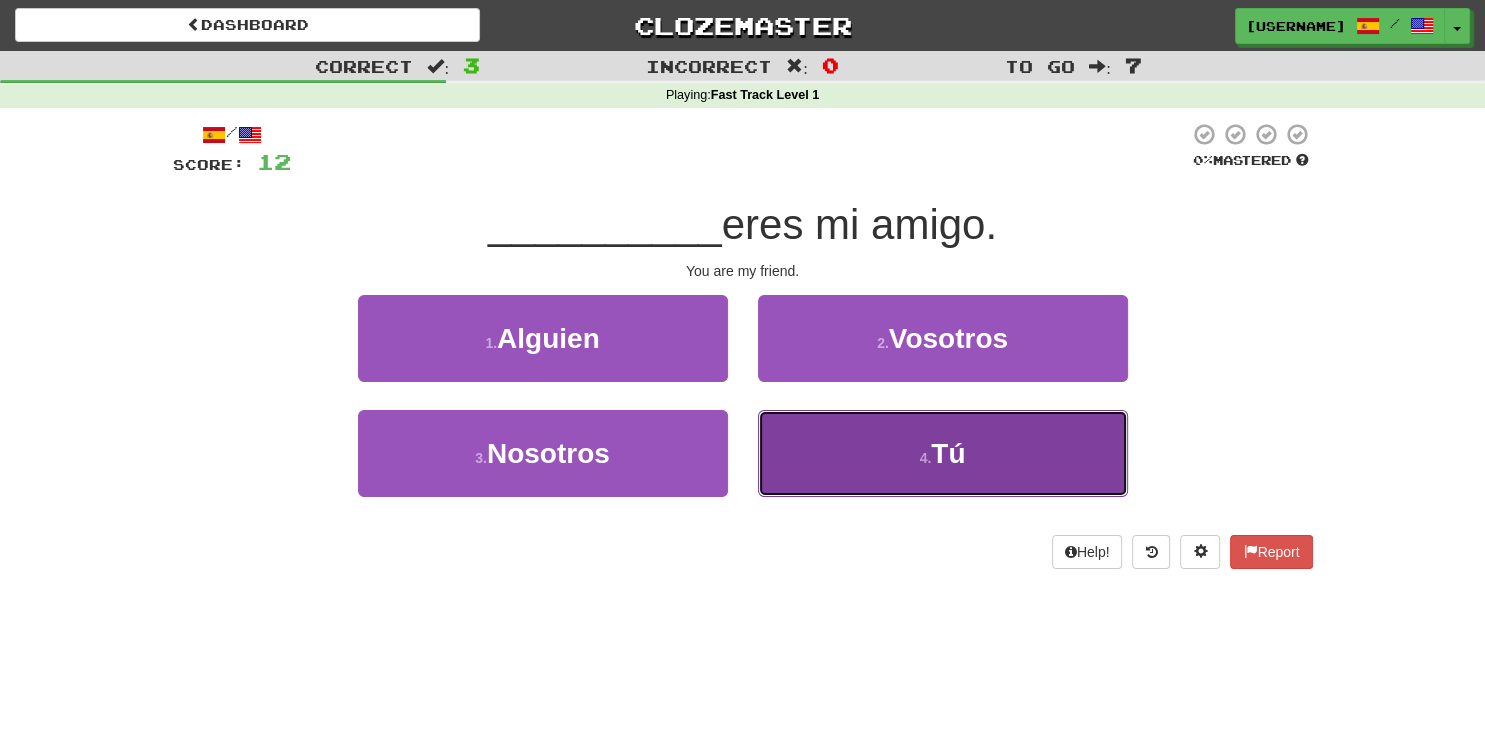click on "4 .  Tú" at bounding box center [943, 453] 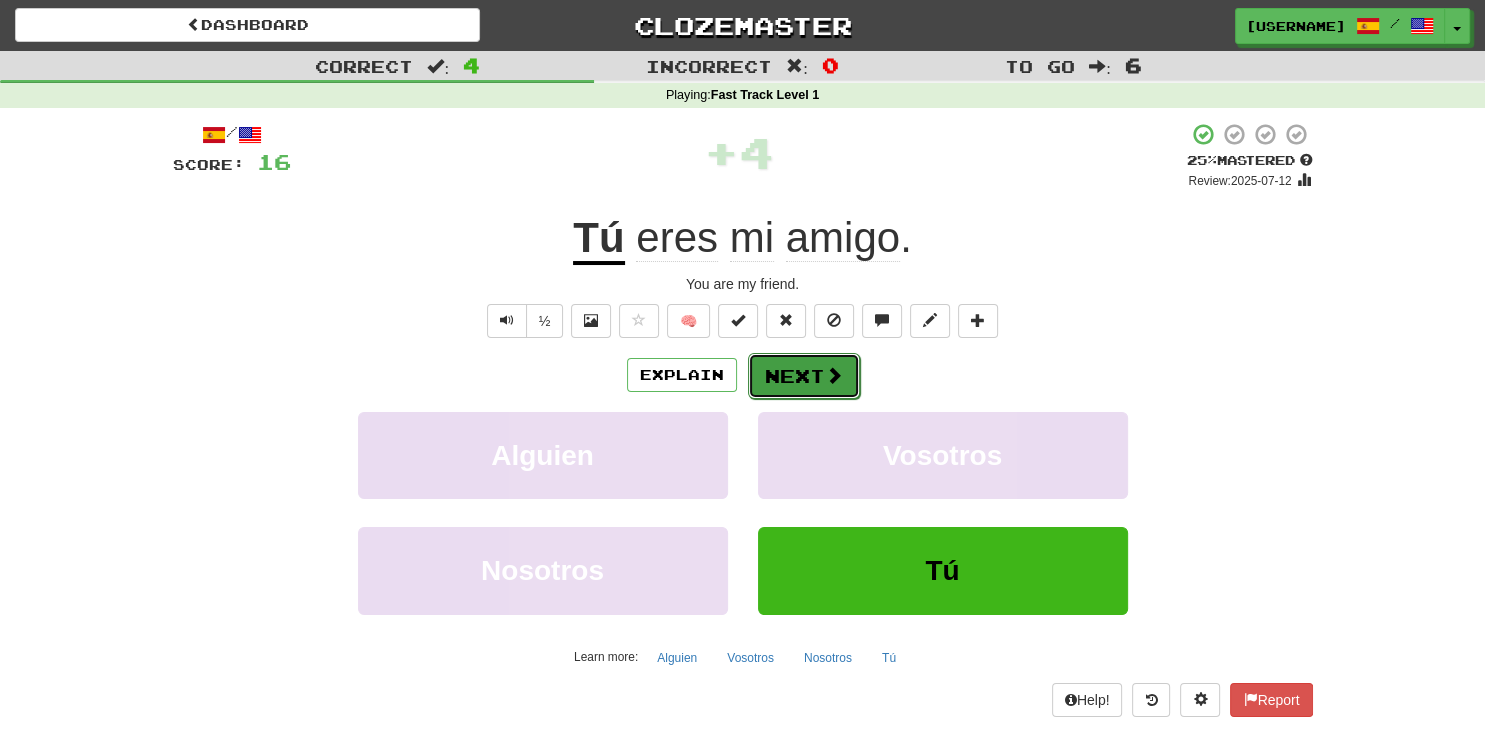 click at bounding box center (834, 375) 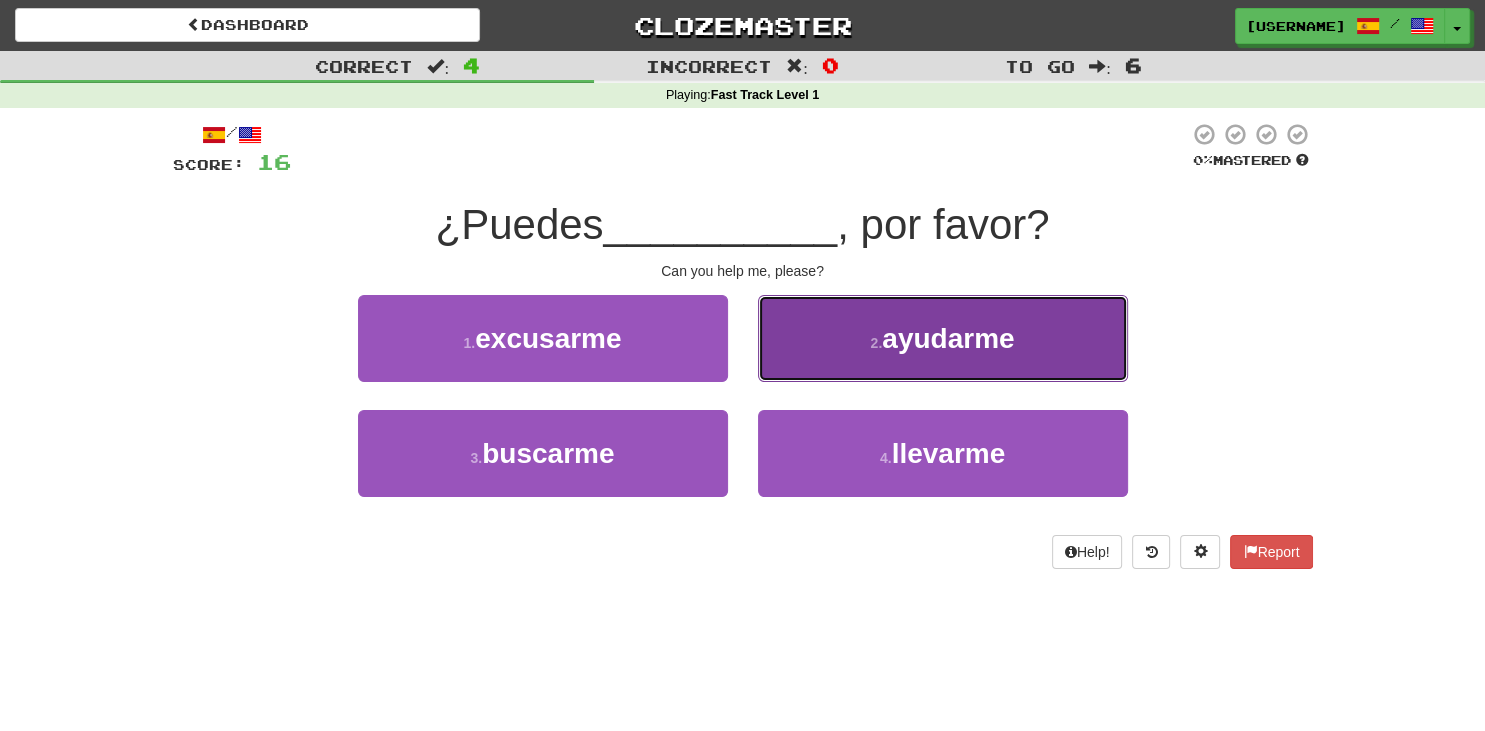 click on "2 .  ayudarme" at bounding box center (943, 338) 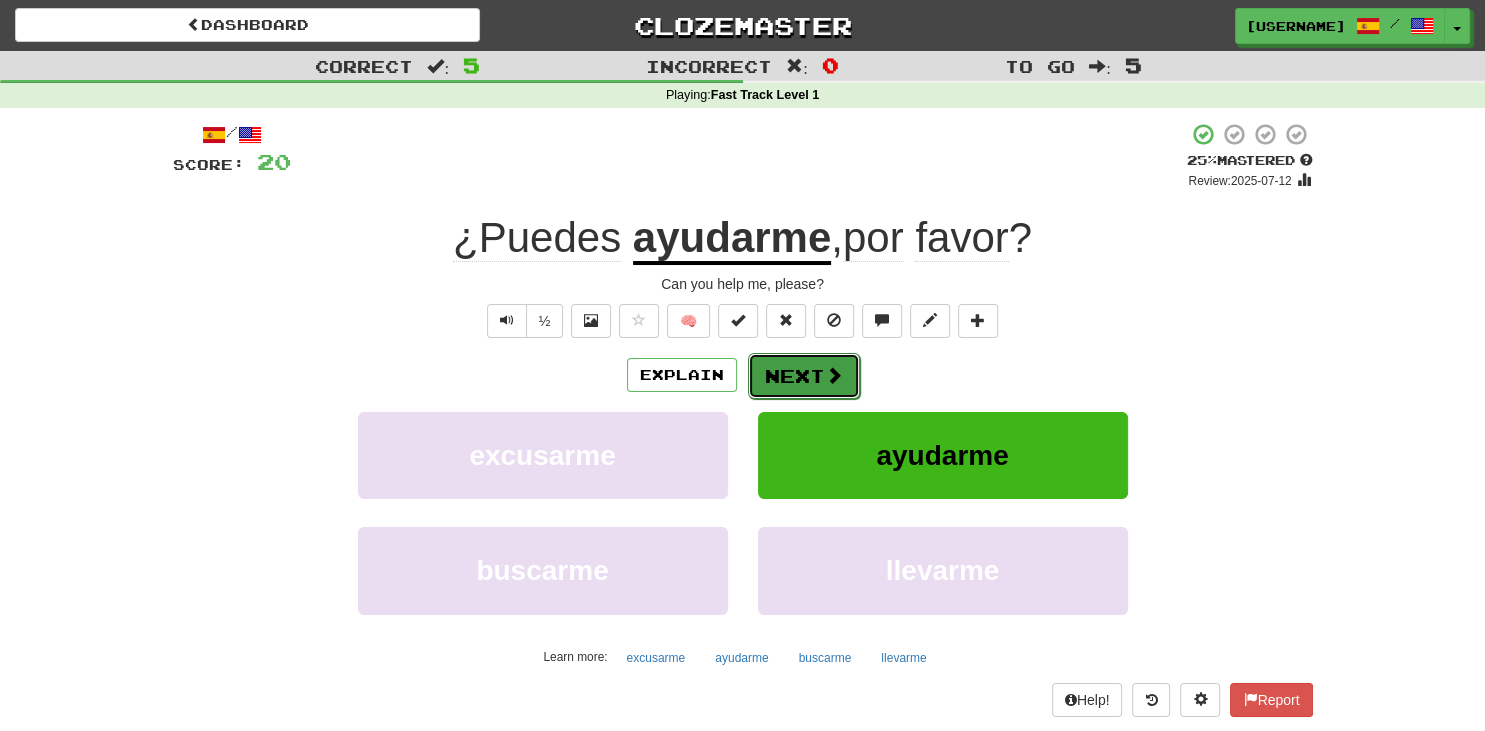 click on "Next" at bounding box center (804, 376) 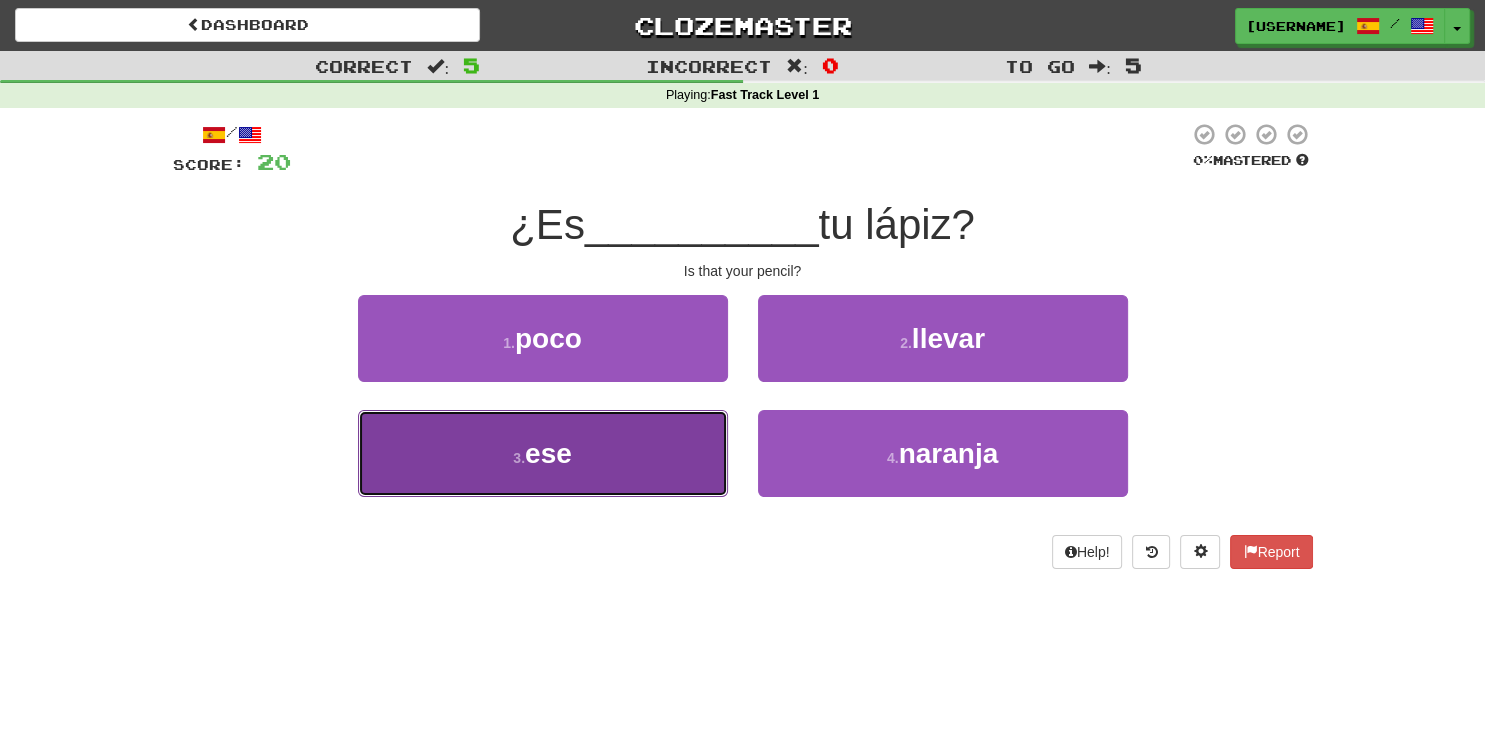 click on "3 .  ese" at bounding box center (543, 453) 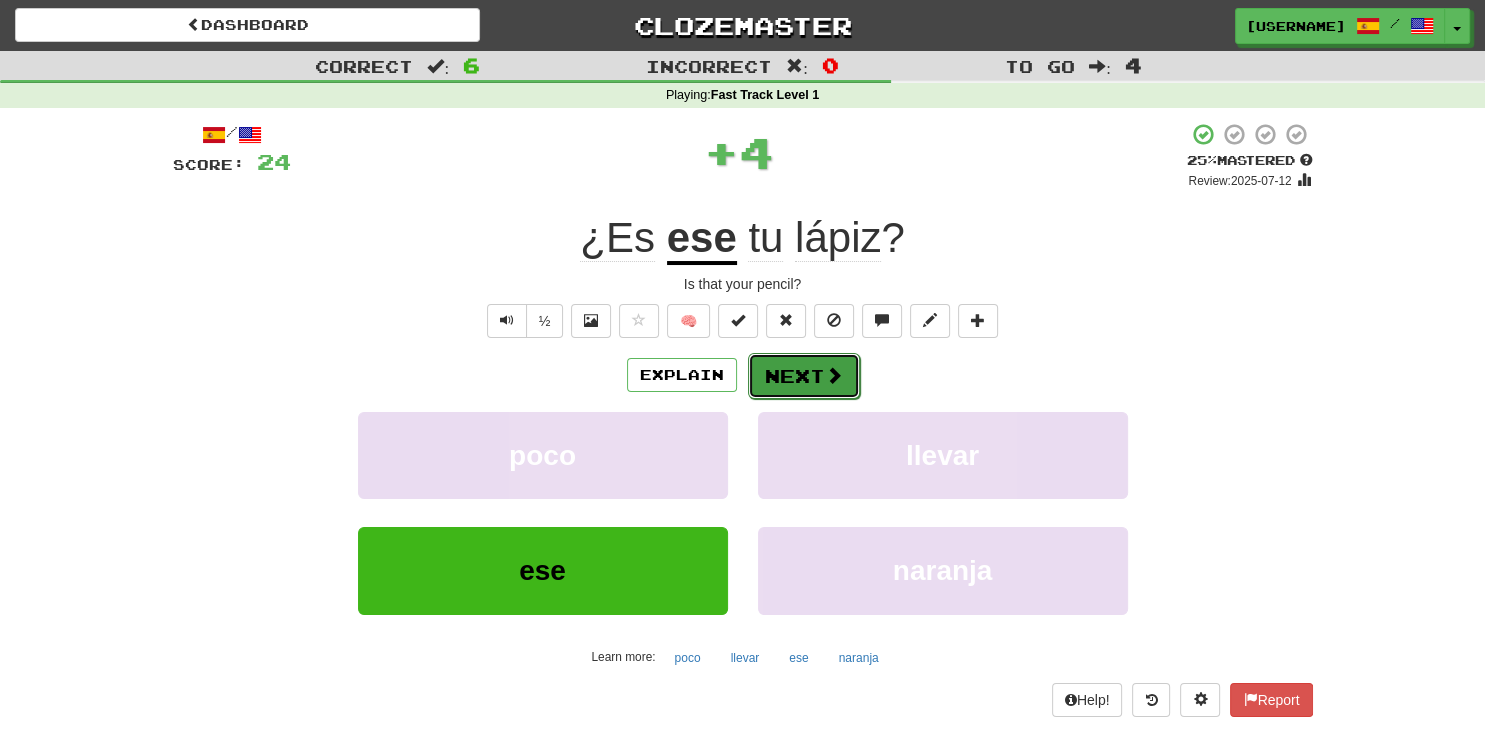 click on "Next" at bounding box center [804, 376] 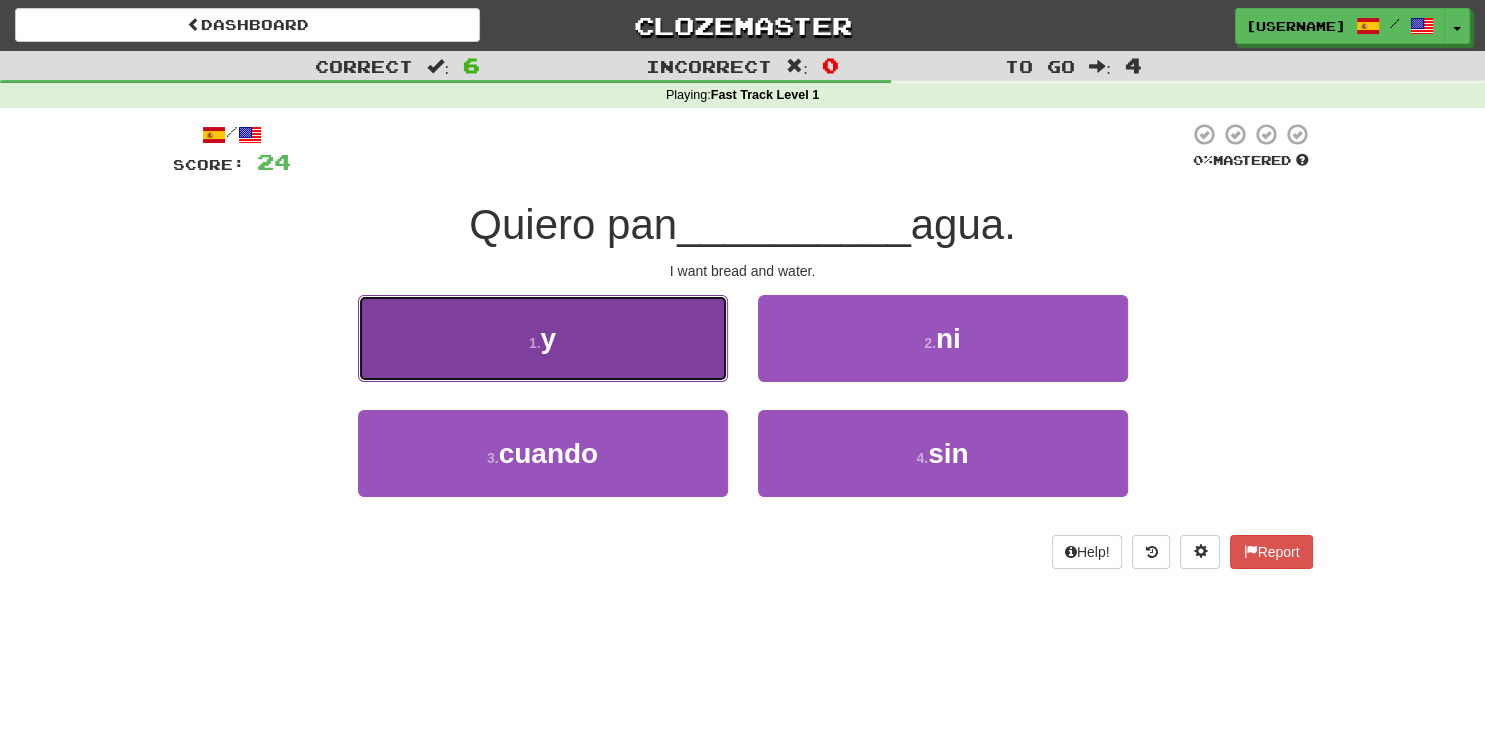 click on "1 .  y" at bounding box center (543, 338) 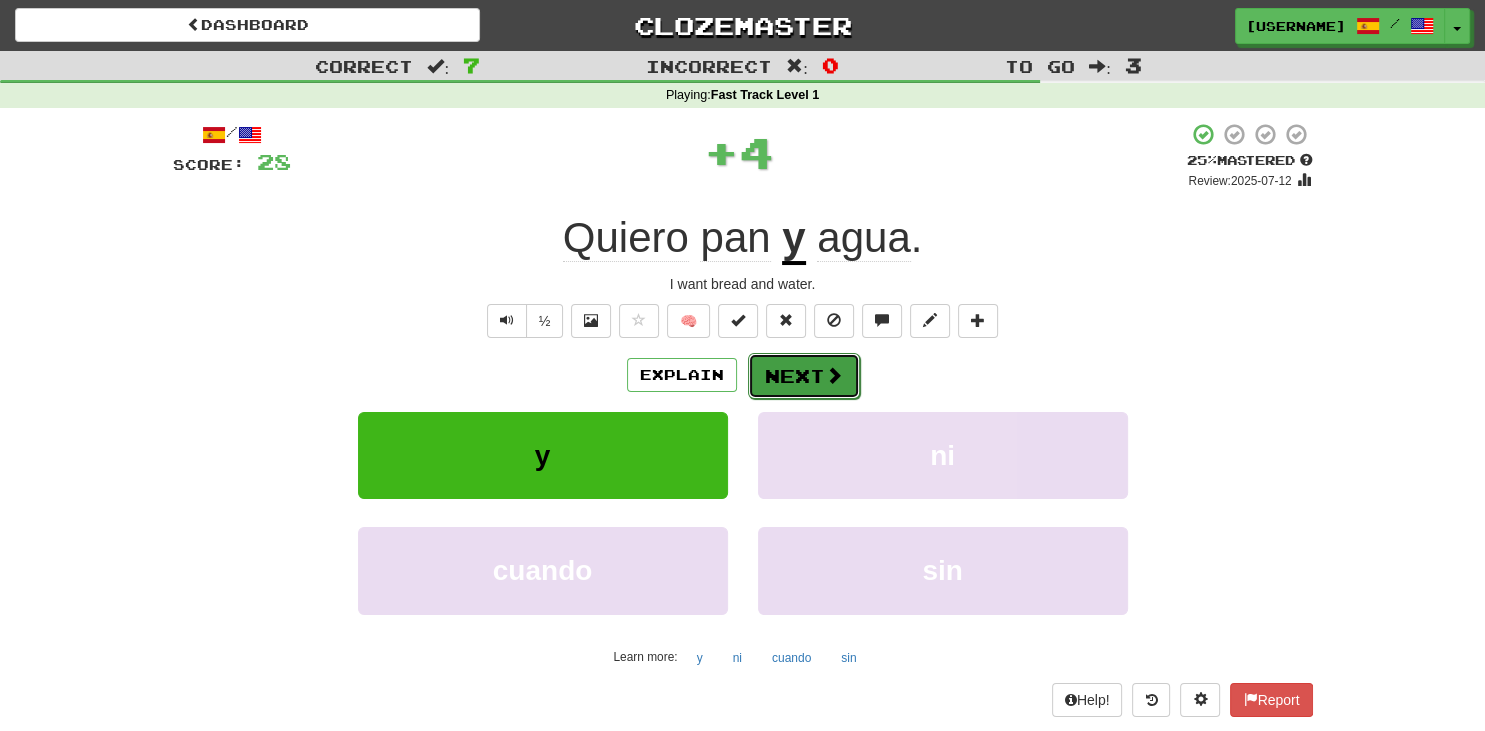click on "Next" at bounding box center (804, 376) 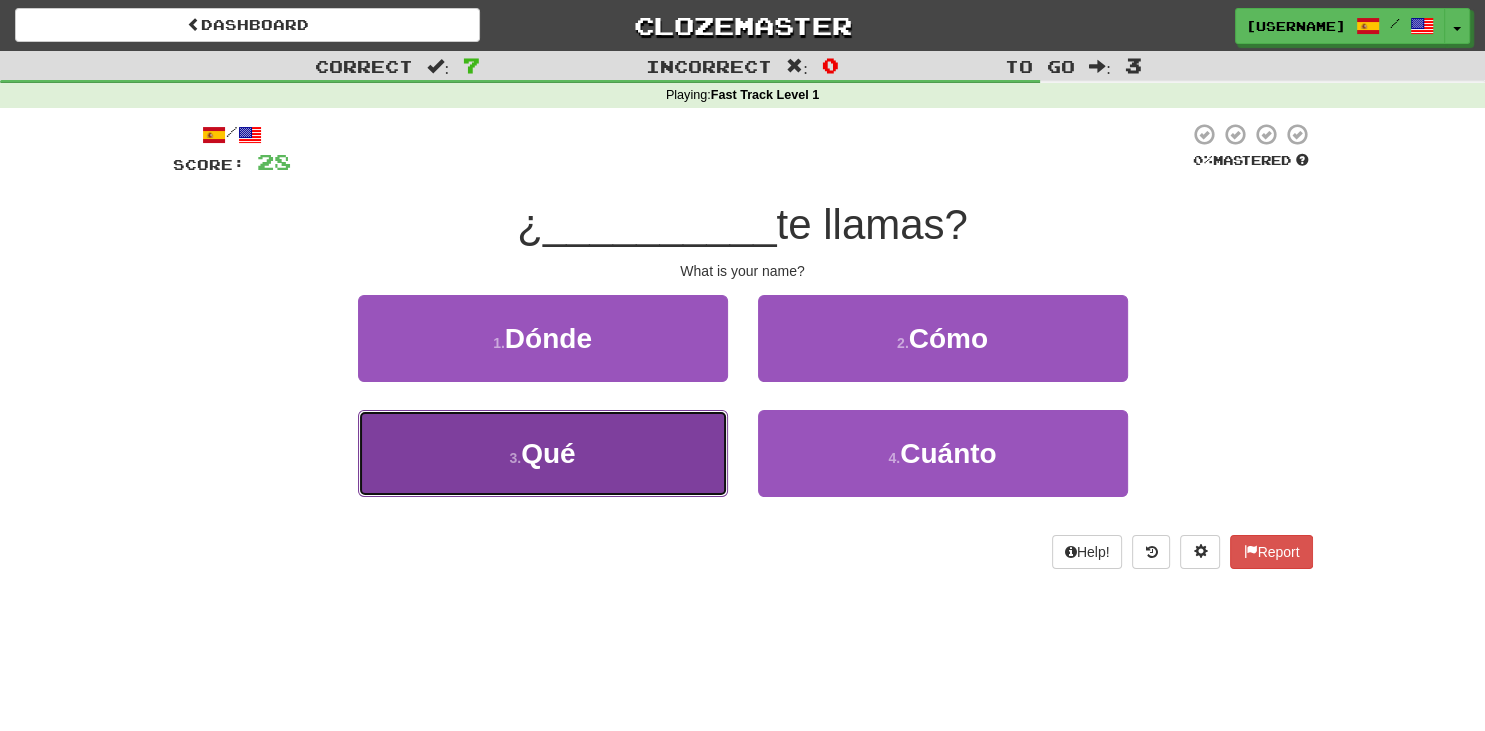 click on "3 .  Qué" at bounding box center (543, 453) 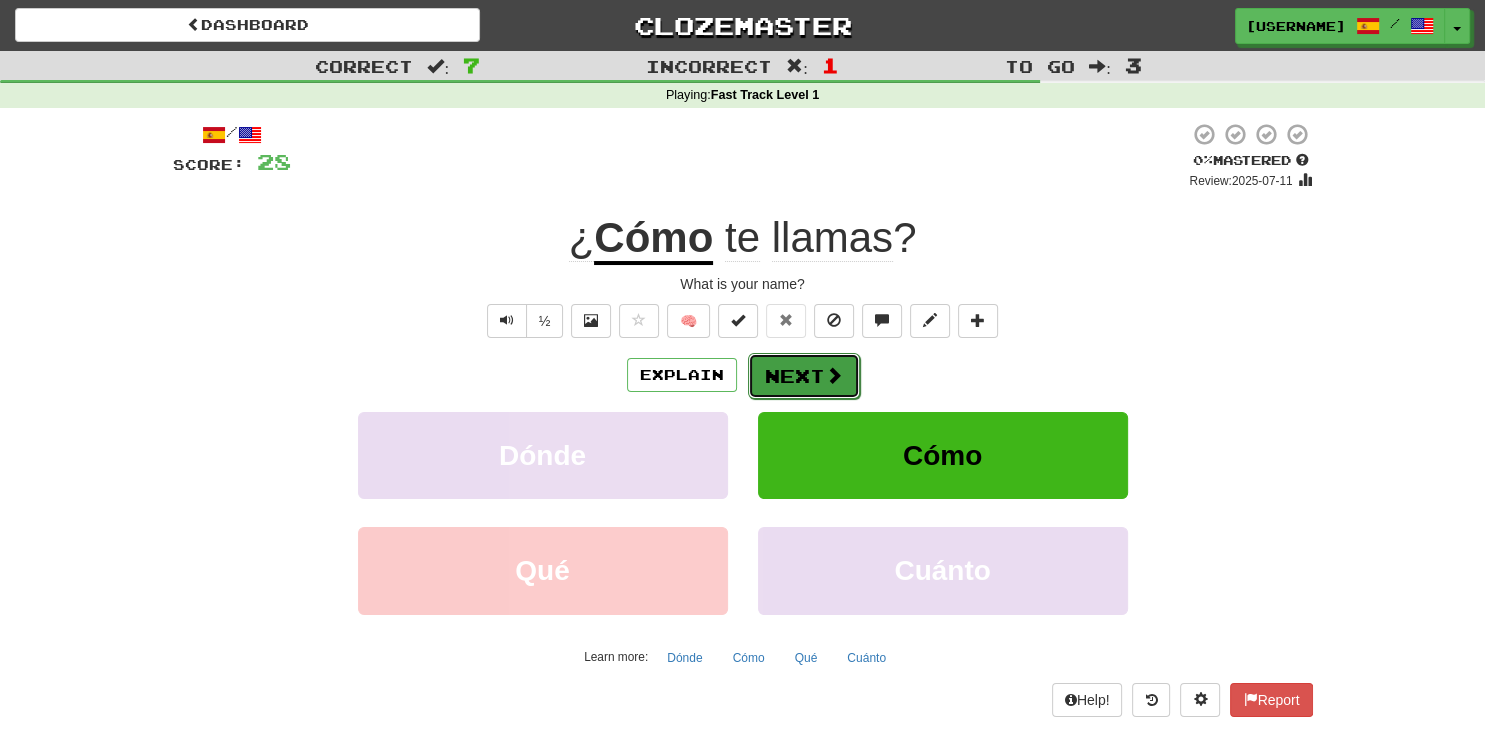click on "Next" at bounding box center (804, 376) 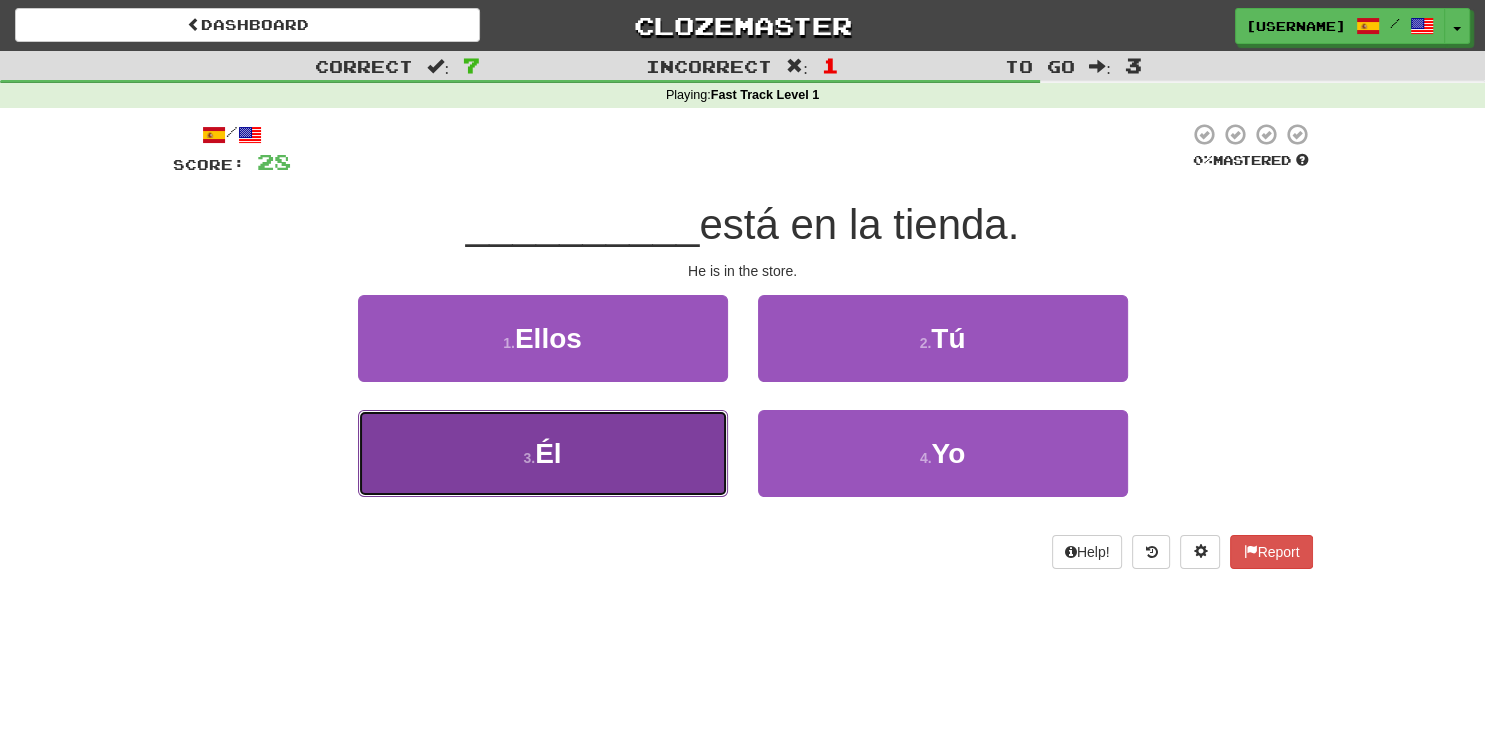 click on "3 .  Él" at bounding box center [543, 453] 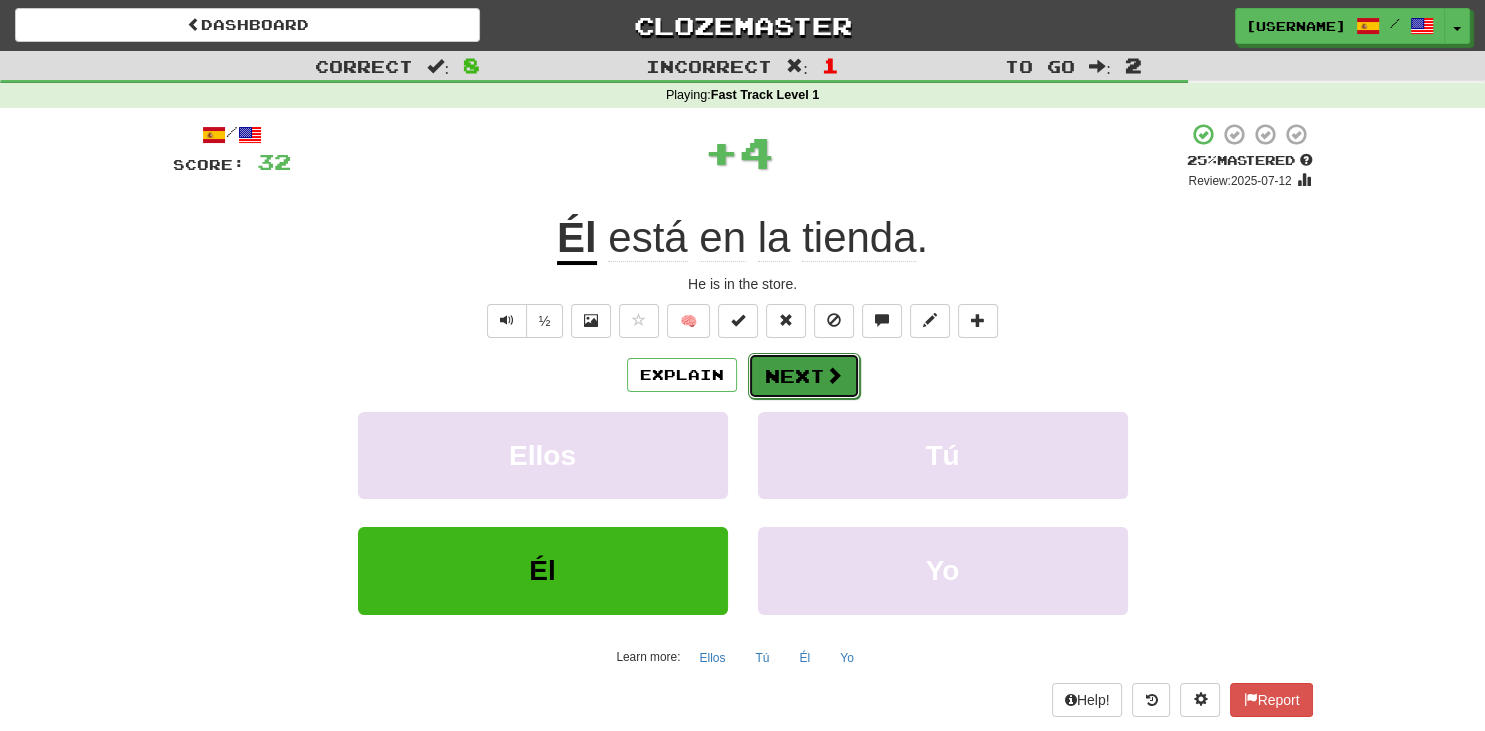 click on "Next" at bounding box center (804, 376) 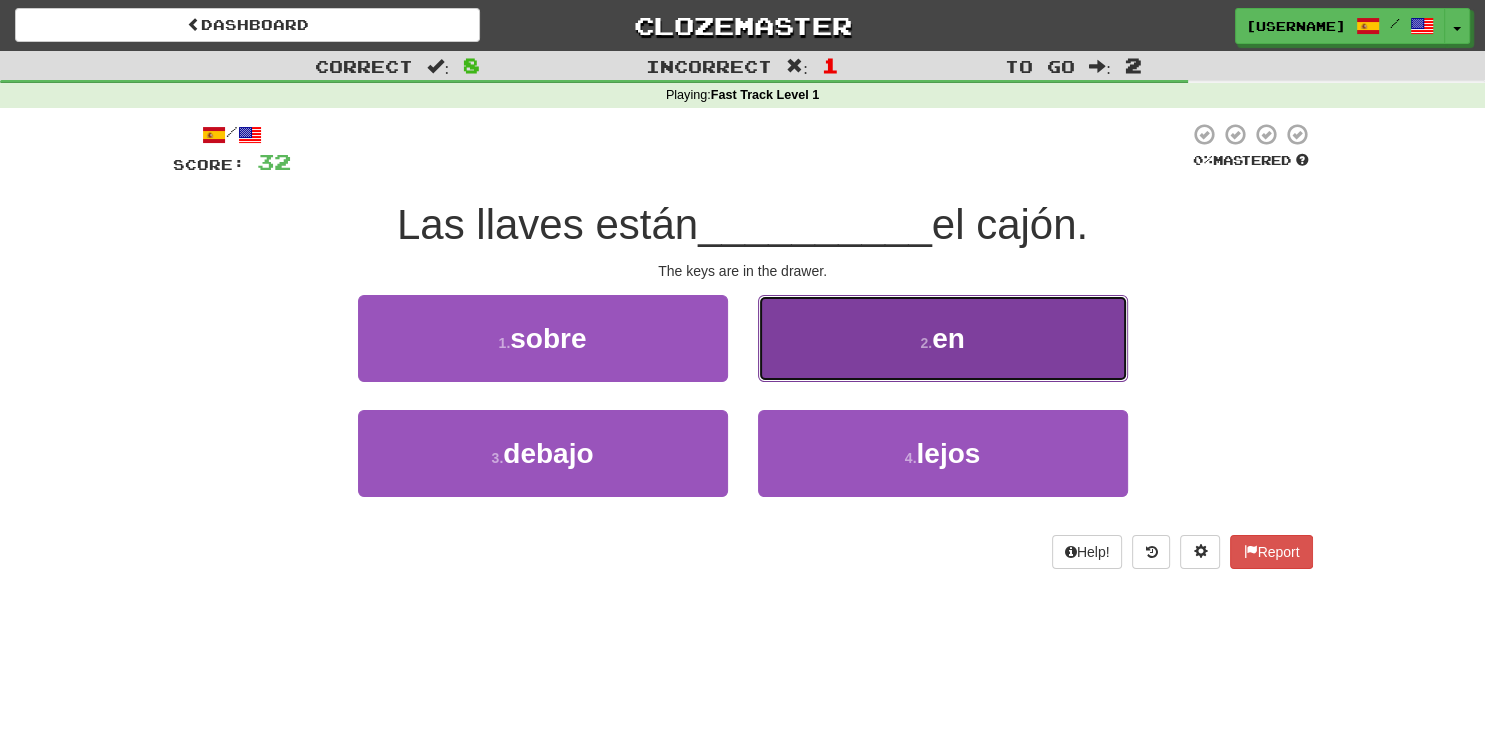 click on "2 .  en" at bounding box center (943, 338) 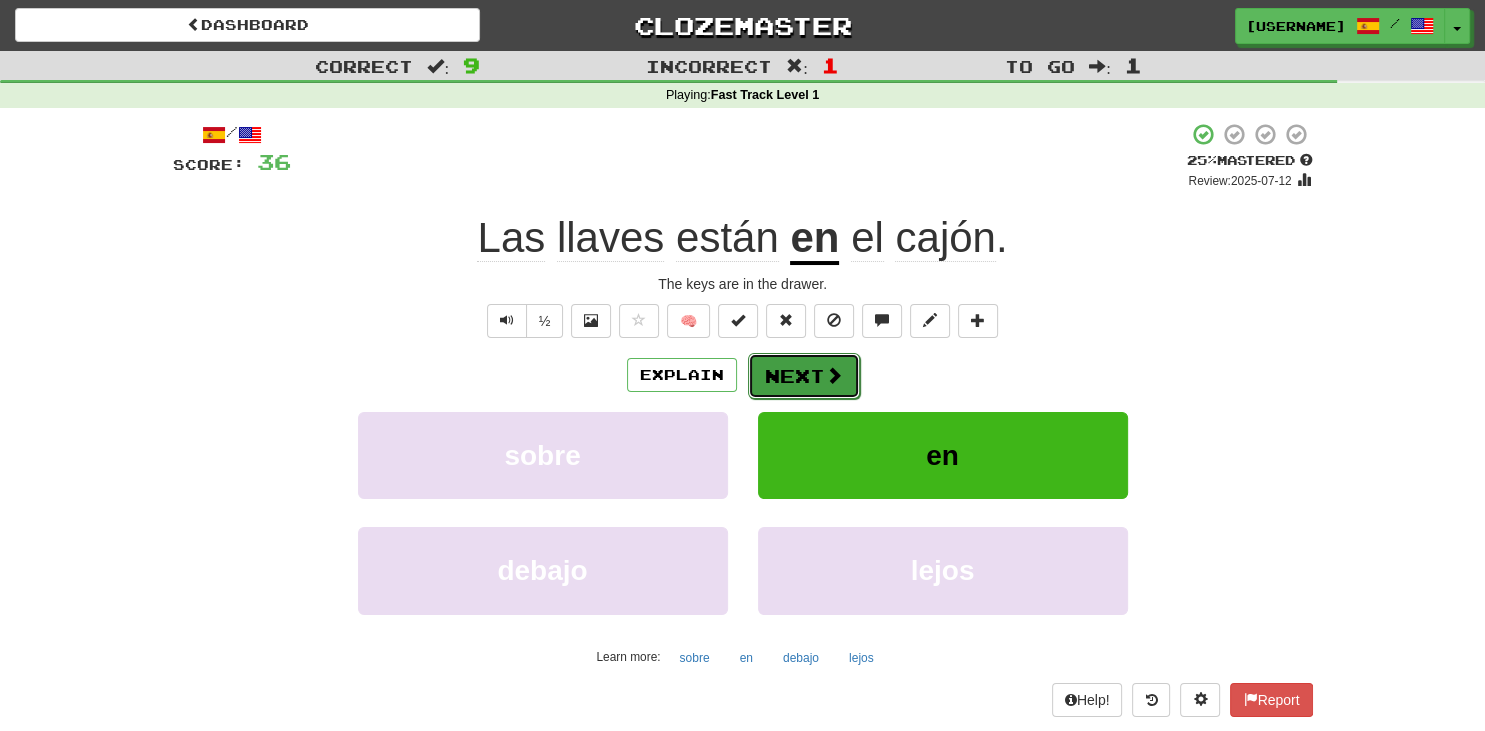 click on "Next" at bounding box center [804, 376] 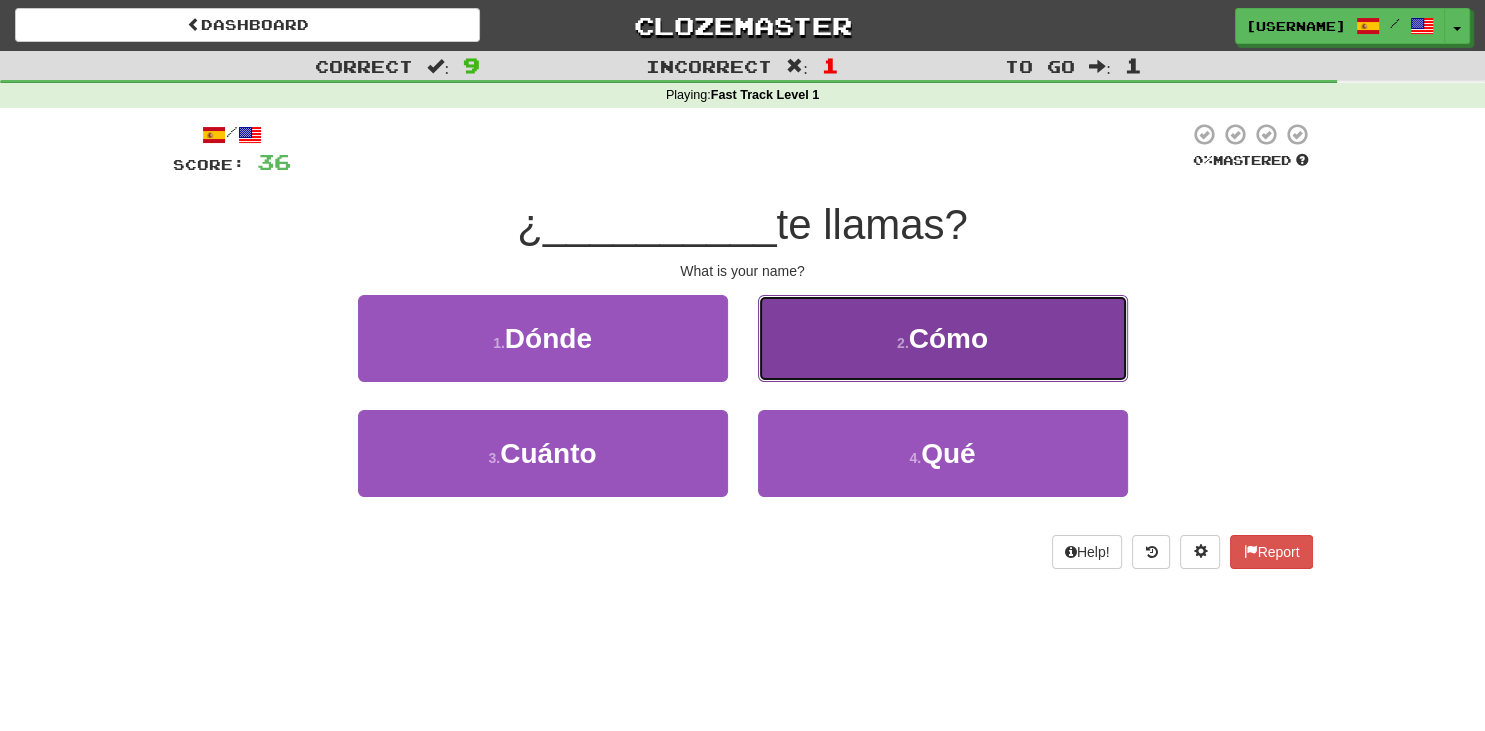 click on "2 .  Cómo" at bounding box center (943, 338) 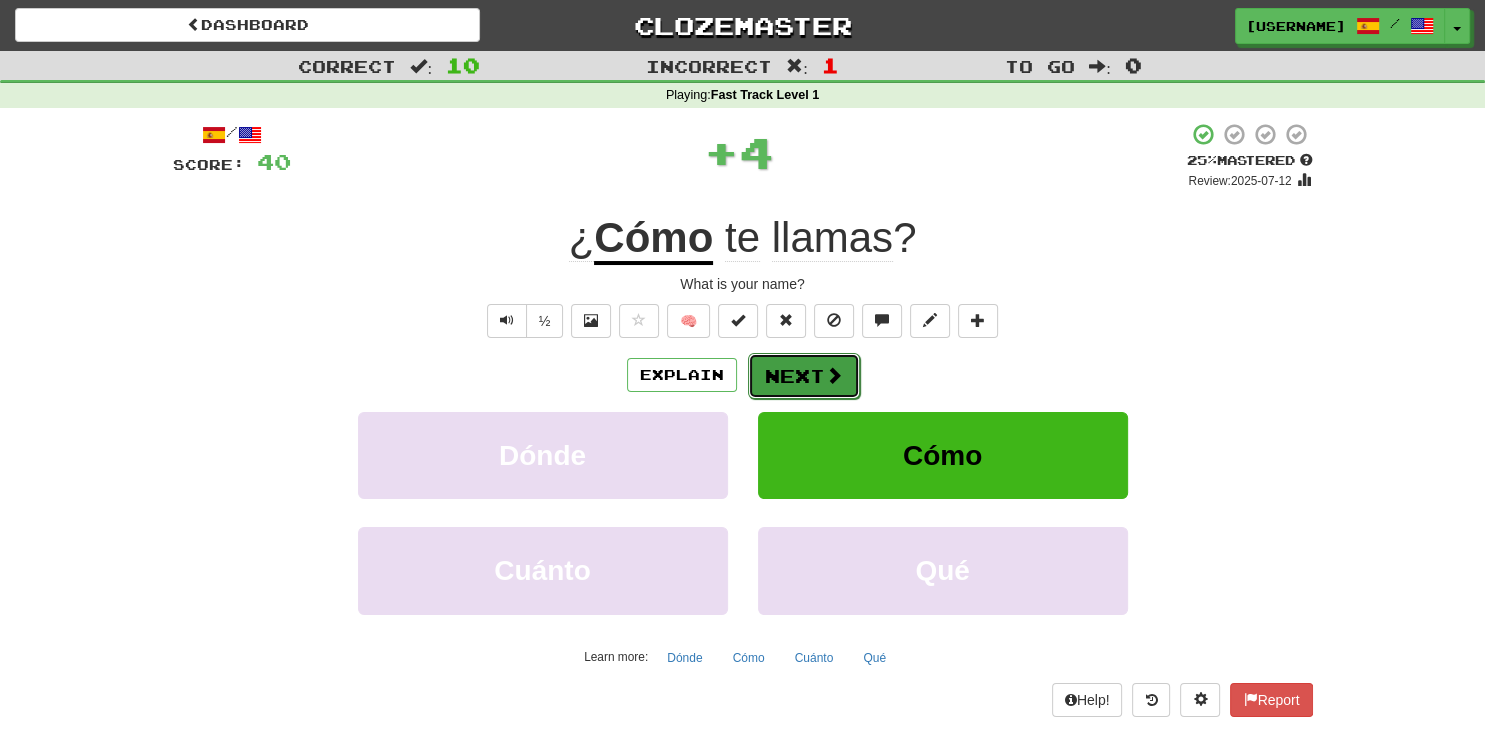 click on "Next" at bounding box center (804, 376) 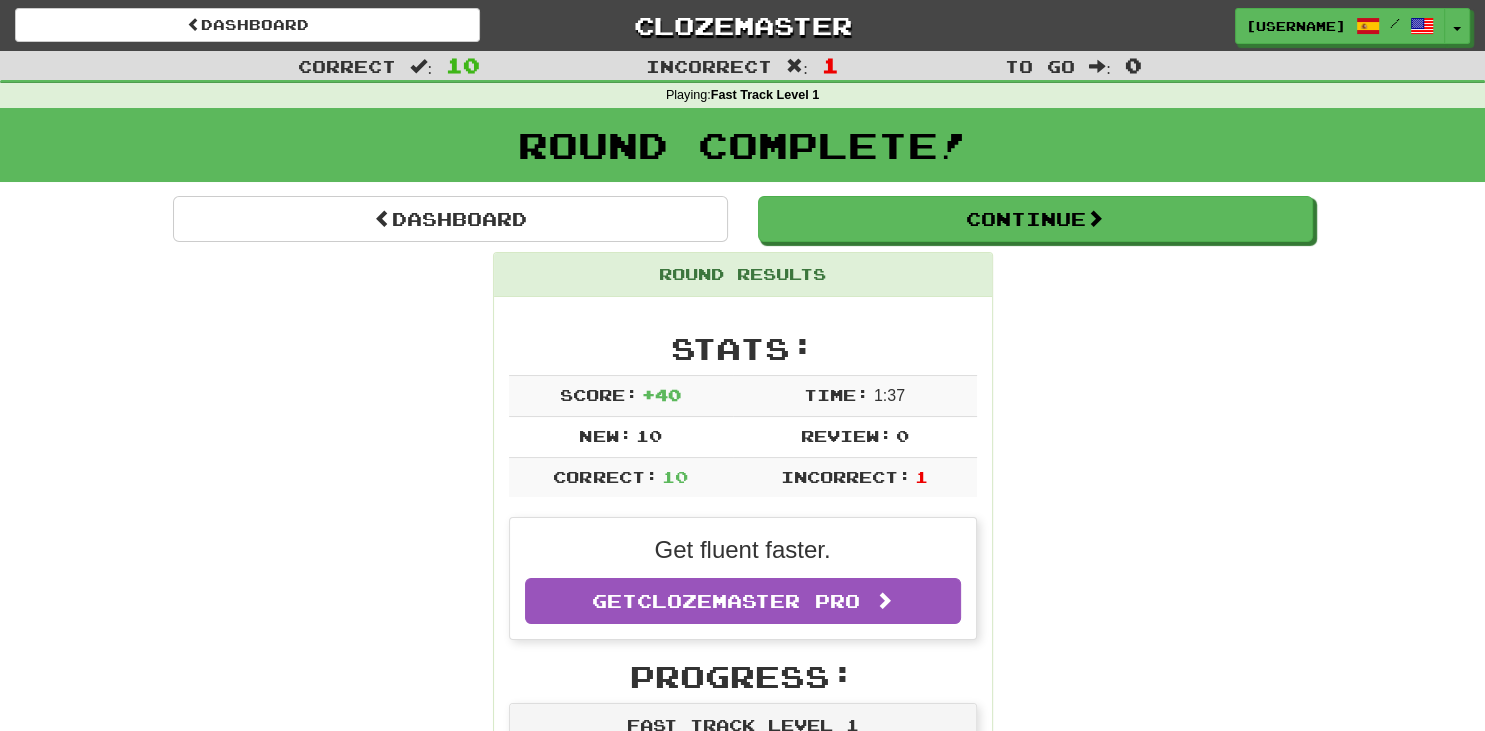 click on "Stats: Score:   + 40 Time:   1 : 37 New:   10 Review:   0 Correct:   10 Incorrect:   1 Get fluent faster. Get  Clozemaster Pro   Progress: Fast Track Level 1 Playing:  10  /  1,000 + 10 0% 1% Mastered:  1  /  1,000 + 1 0% 0.1% Ready for Review:  0  /  Level:  0 60  points to level  1  - keep going! Ranked:  2578 th  this week Sentences:  Report ¿ Lo  puedes ver? Can you see it?  Report Nosotros  vamos al parque. We are going to the park.  Report Mira  esta  hermosa flor. Look at this beautiful flower.  Report Tú  eres mi amigo. You are my friend.  Report ¿Puedes  ayudarme , por favor? Can you help me, please?  Report ¿Es  ese  tu lápiz? Is that your pencil?  Report Quiero pan  y  agua. I want bread and water.  Report ¿ Cómo  te llamas? What is your name?  Report Él  está en la tienda. He is in the store.  Report Las llaves están  en  el cajón. The keys are in the drawer." at bounding box center (743, 1188) 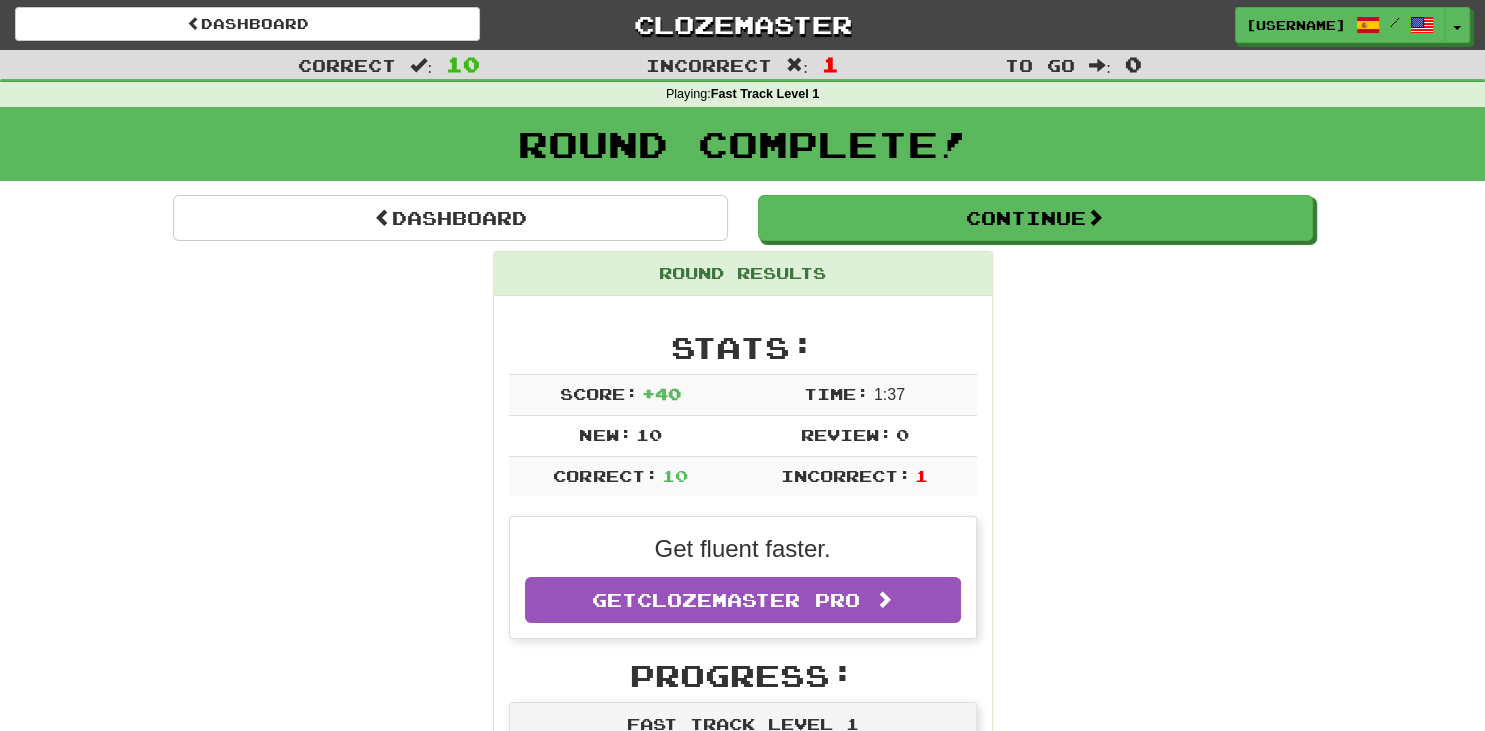 scroll, scrollTop: 0, scrollLeft: 0, axis: both 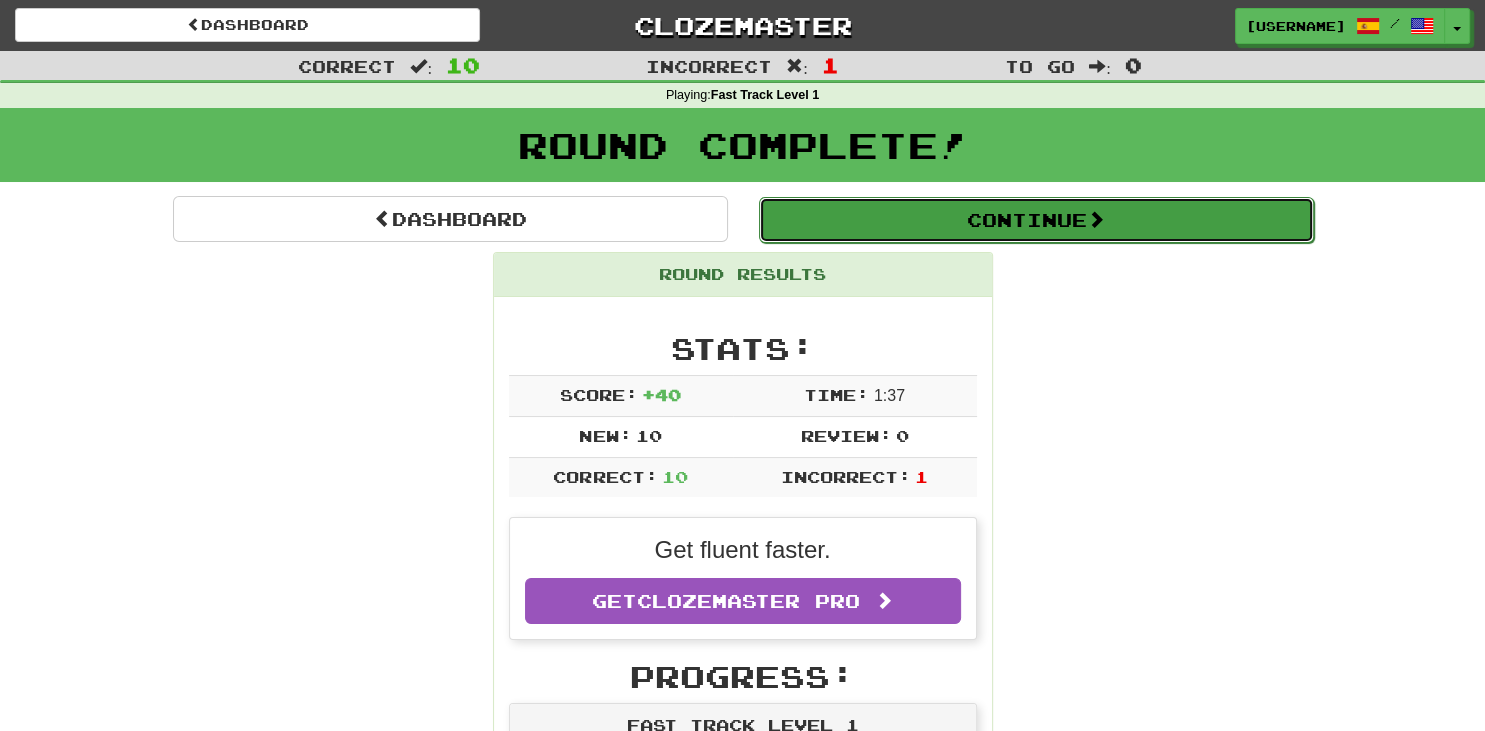 click on "Continue" at bounding box center [1036, 220] 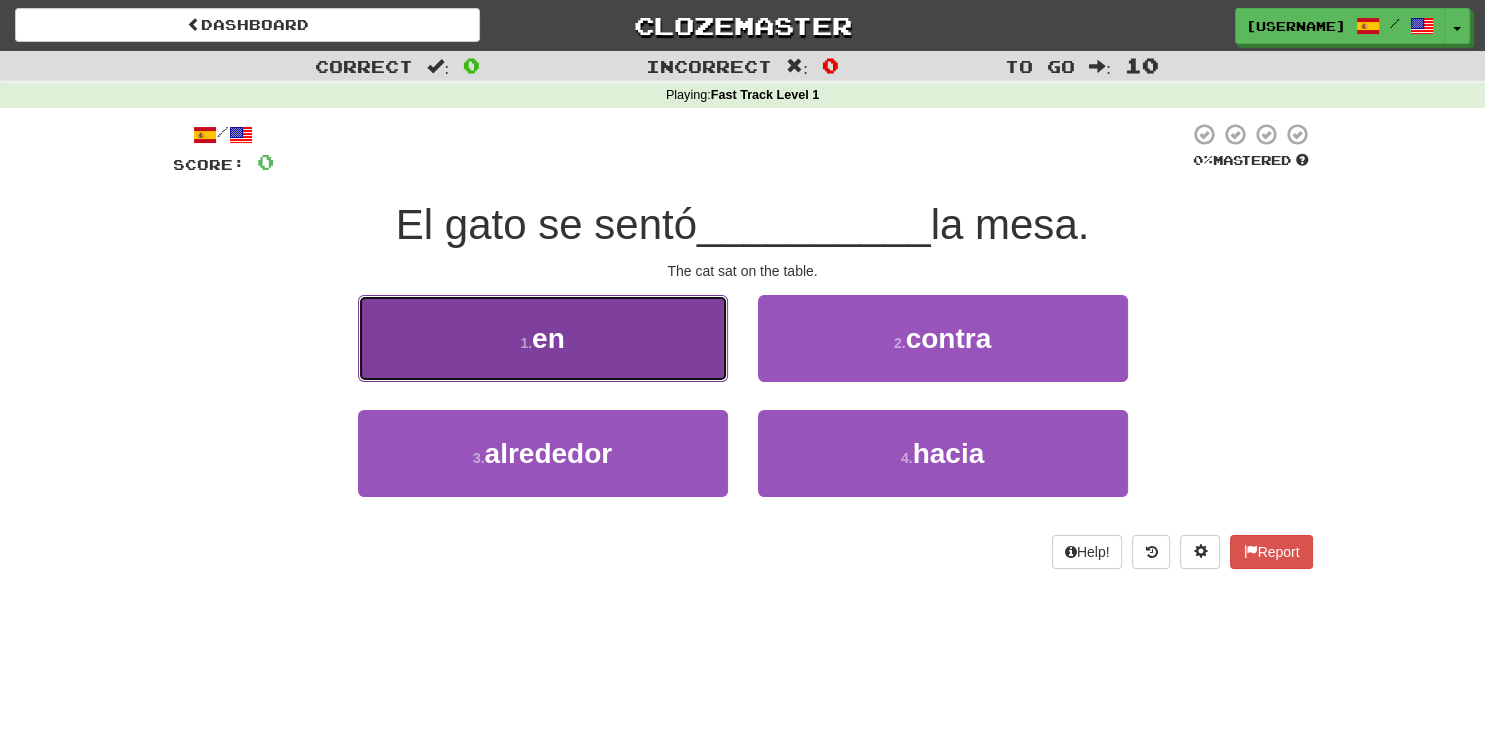 click on "1 .  en" at bounding box center [543, 338] 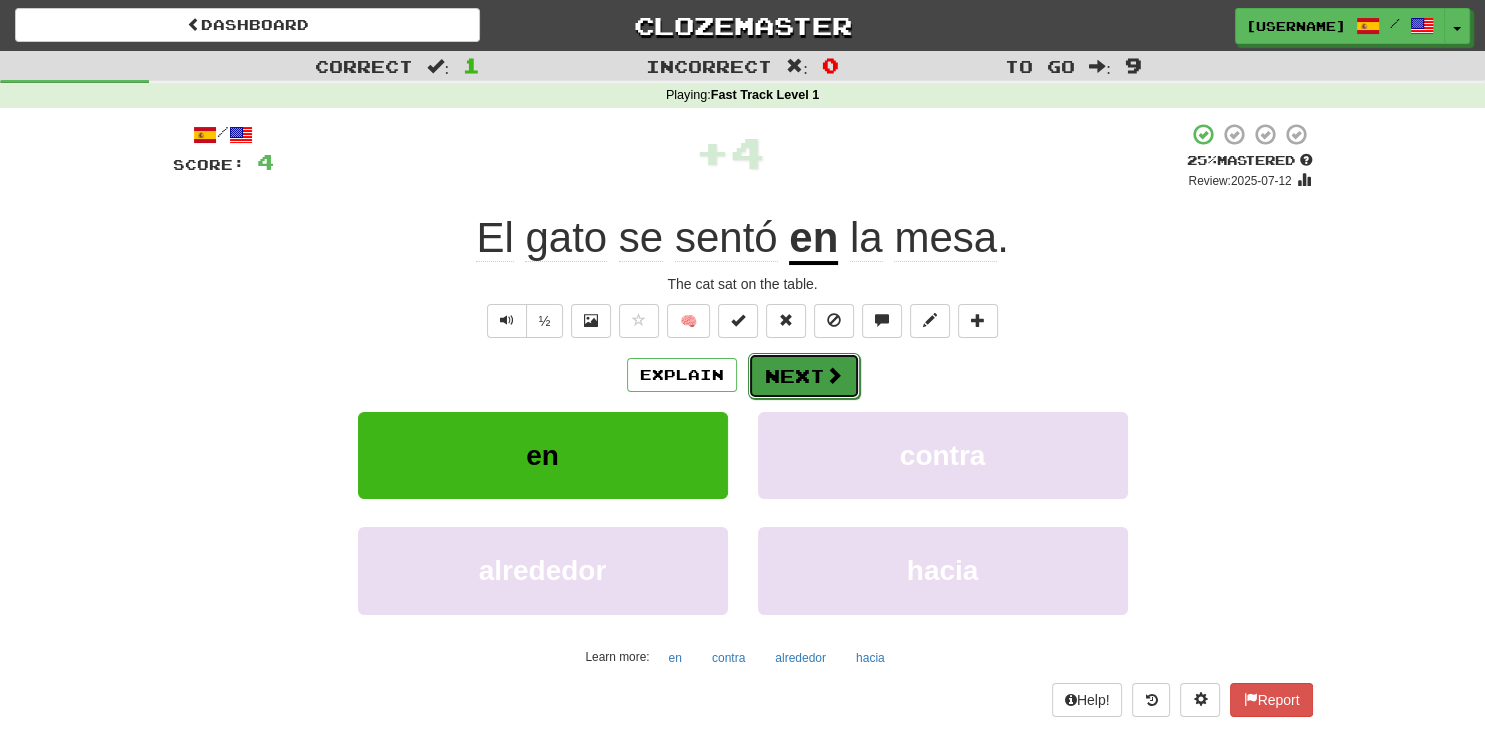 click on "Next" at bounding box center [804, 376] 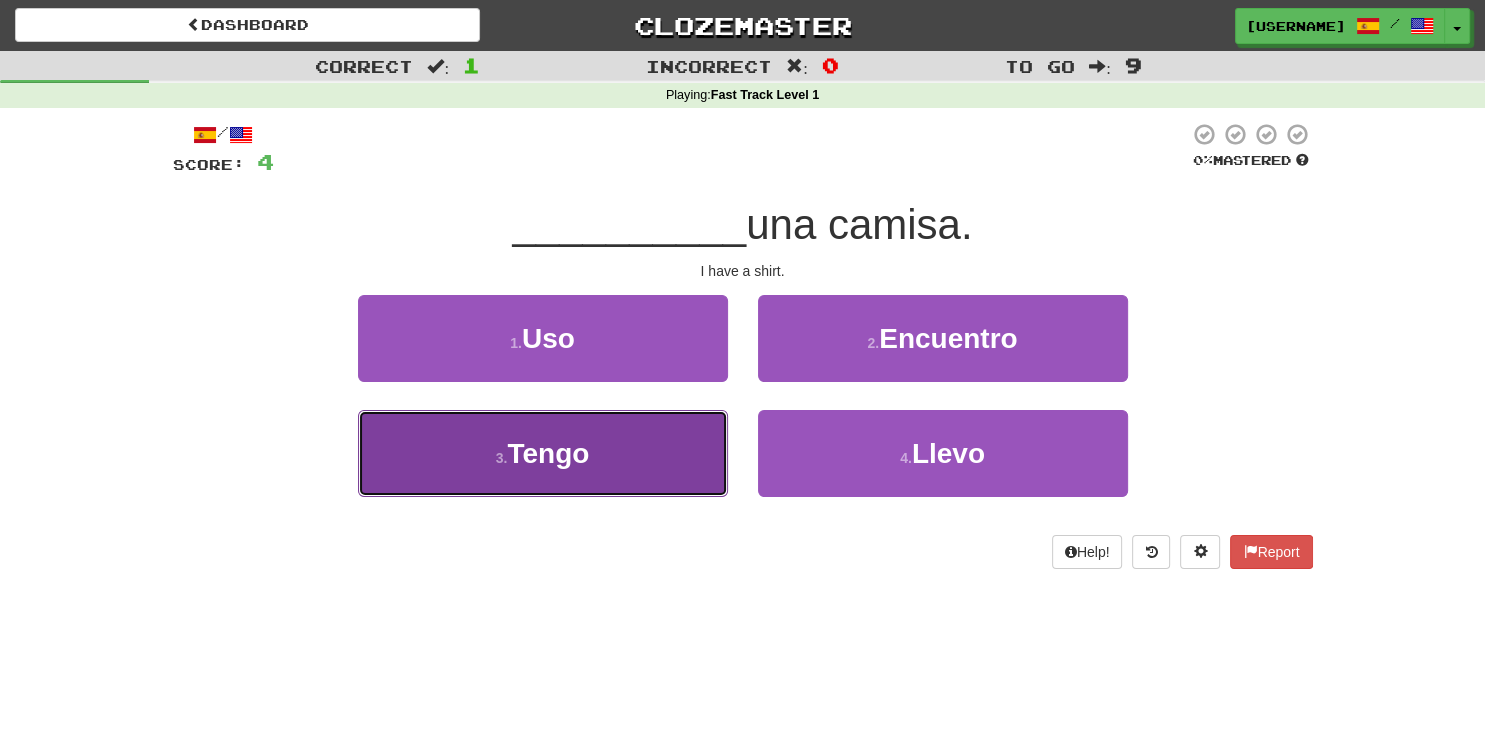 click on "3 .  Tengo" at bounding box center (543, 453) 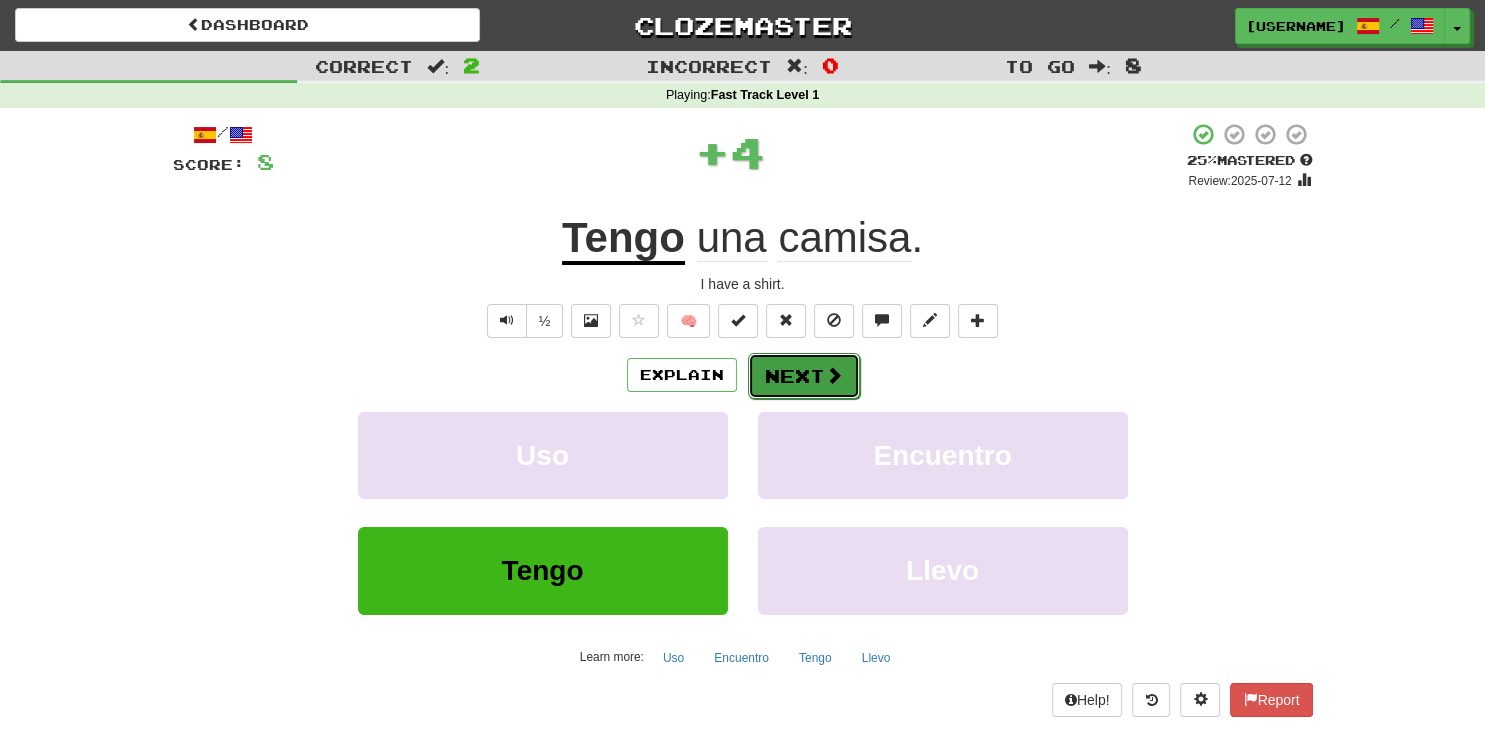 click on "Next" at bounding box center (804, 376) 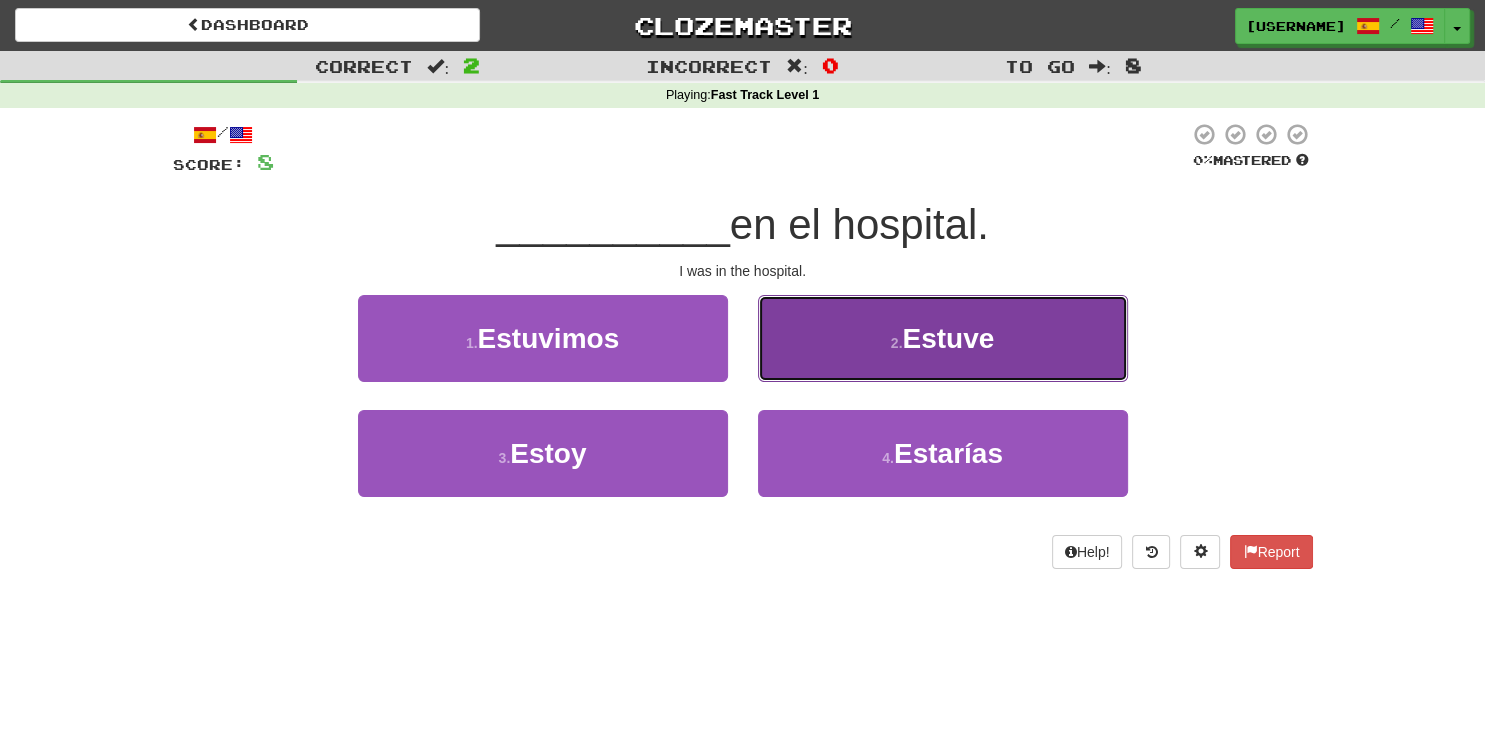 click on "2 .  Estuve" at bounding box center (943, 338) 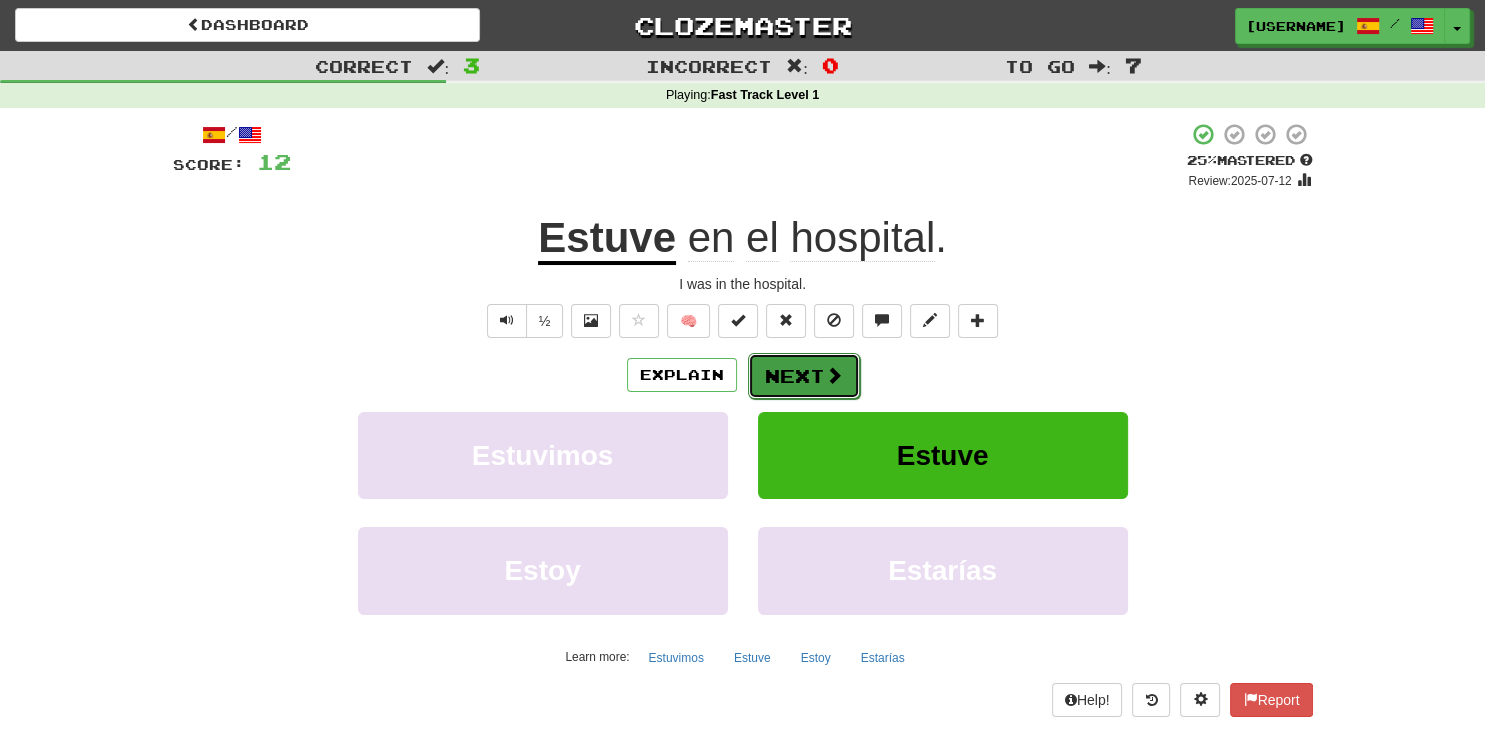 click on "Next" at bounding box center [804, 376] 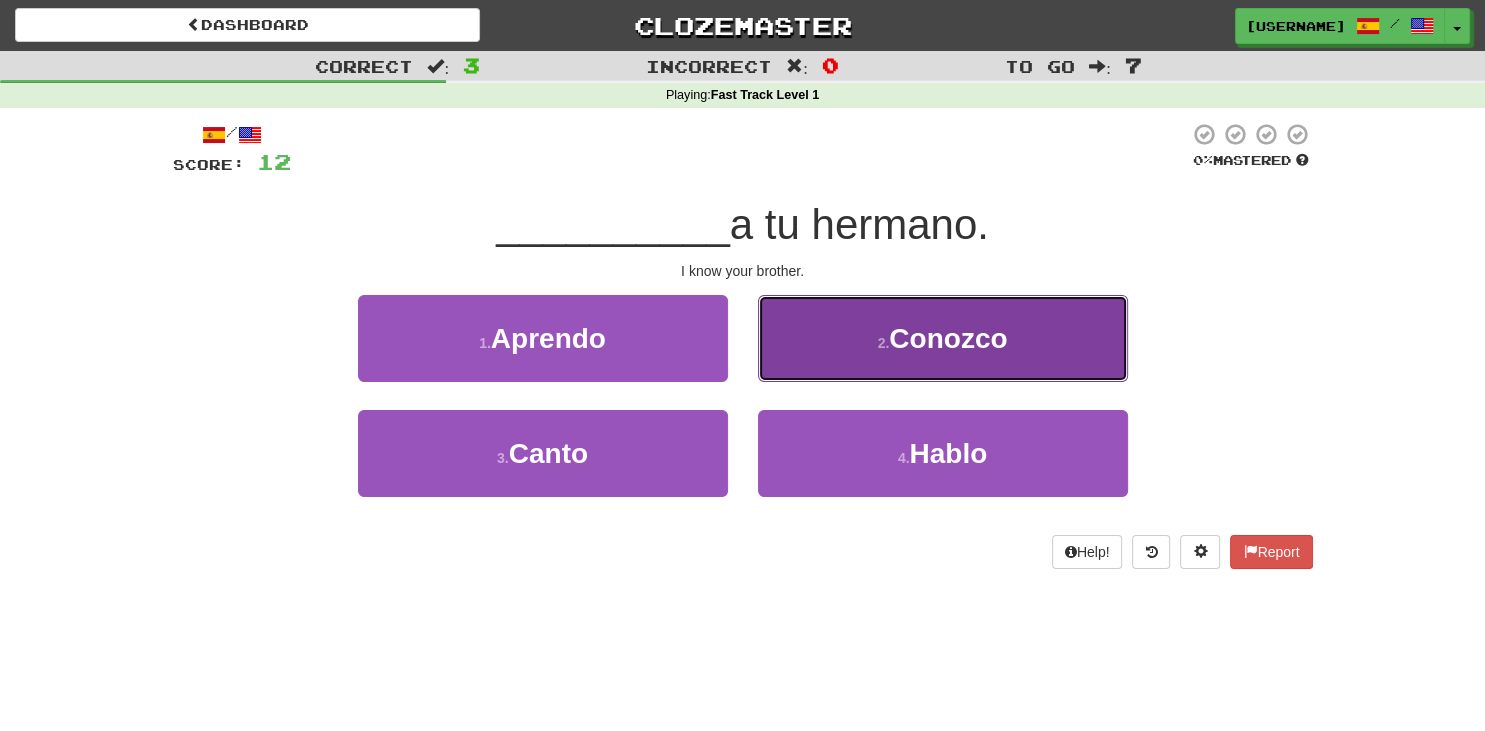 click on "2 .  Conozco" at bounding box center (943, 338) 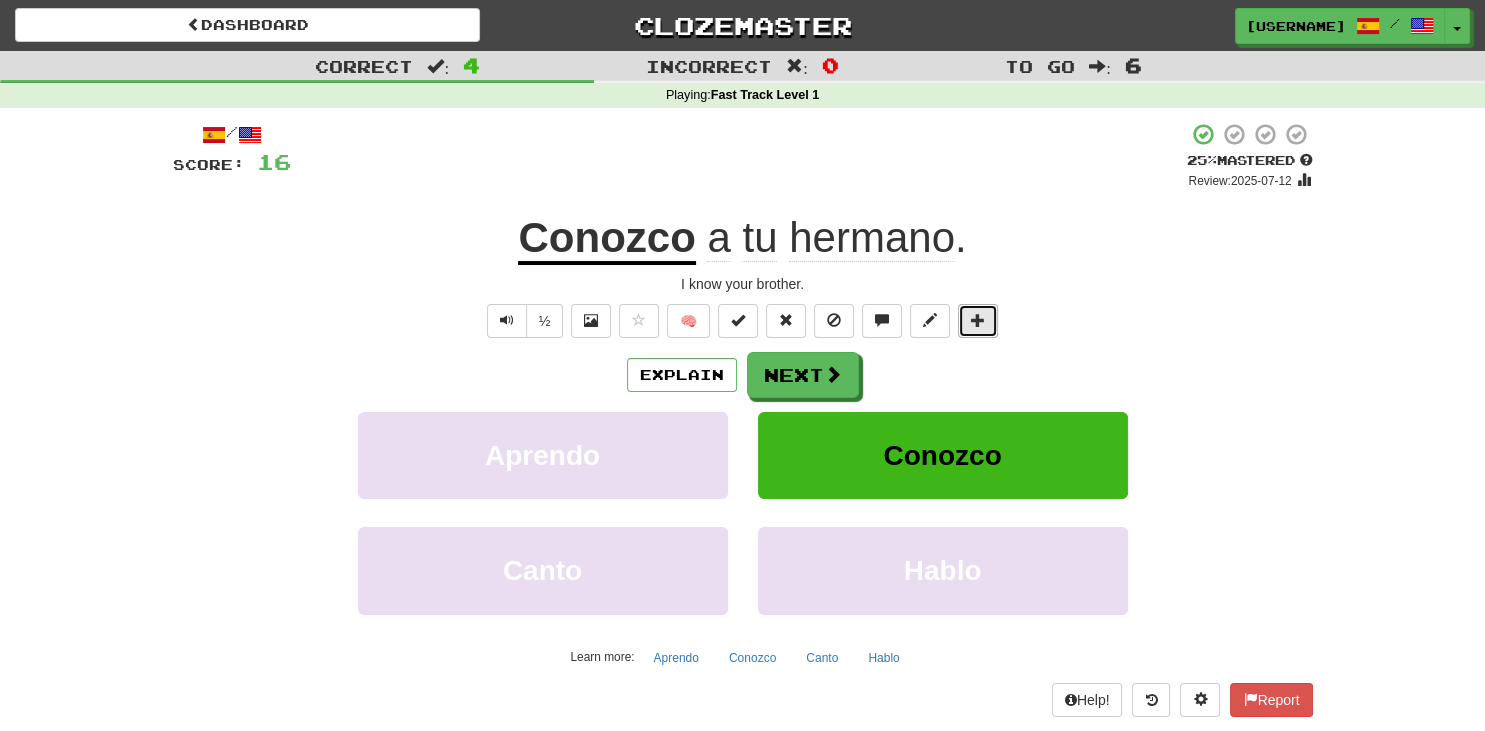 click at bounding box center (978, 321) 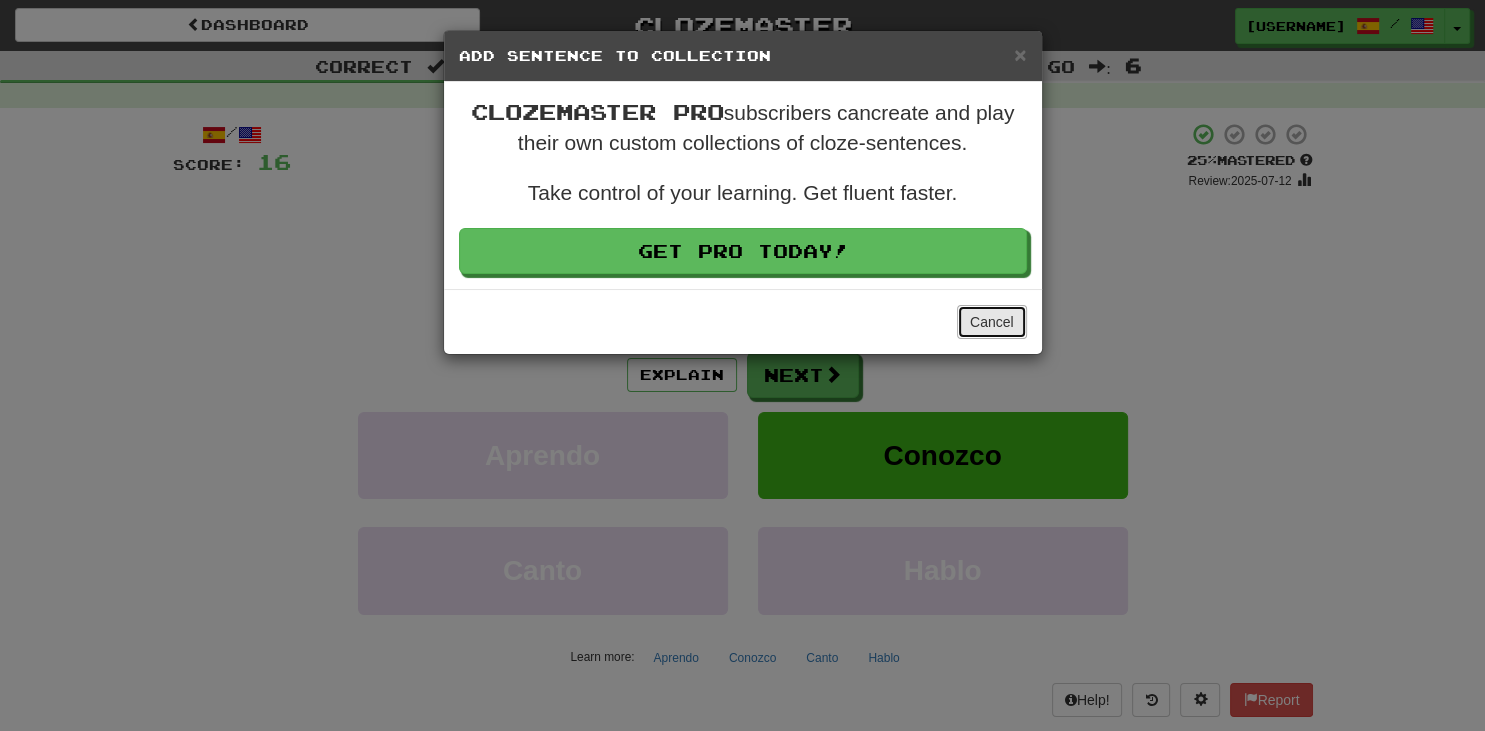 click on "Cancel" at bounding box center [992, 322] 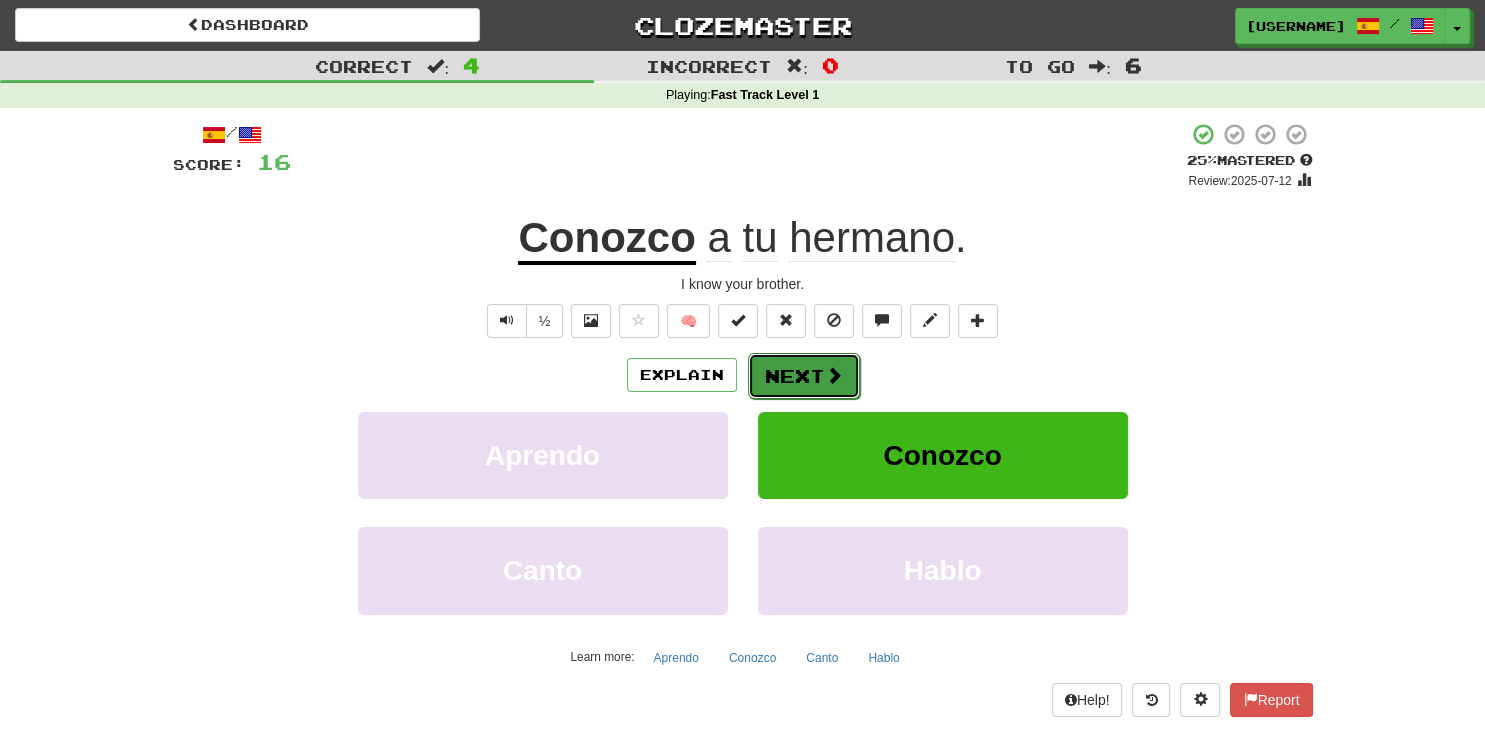 click on "Next" at bounding box center [804, 376] 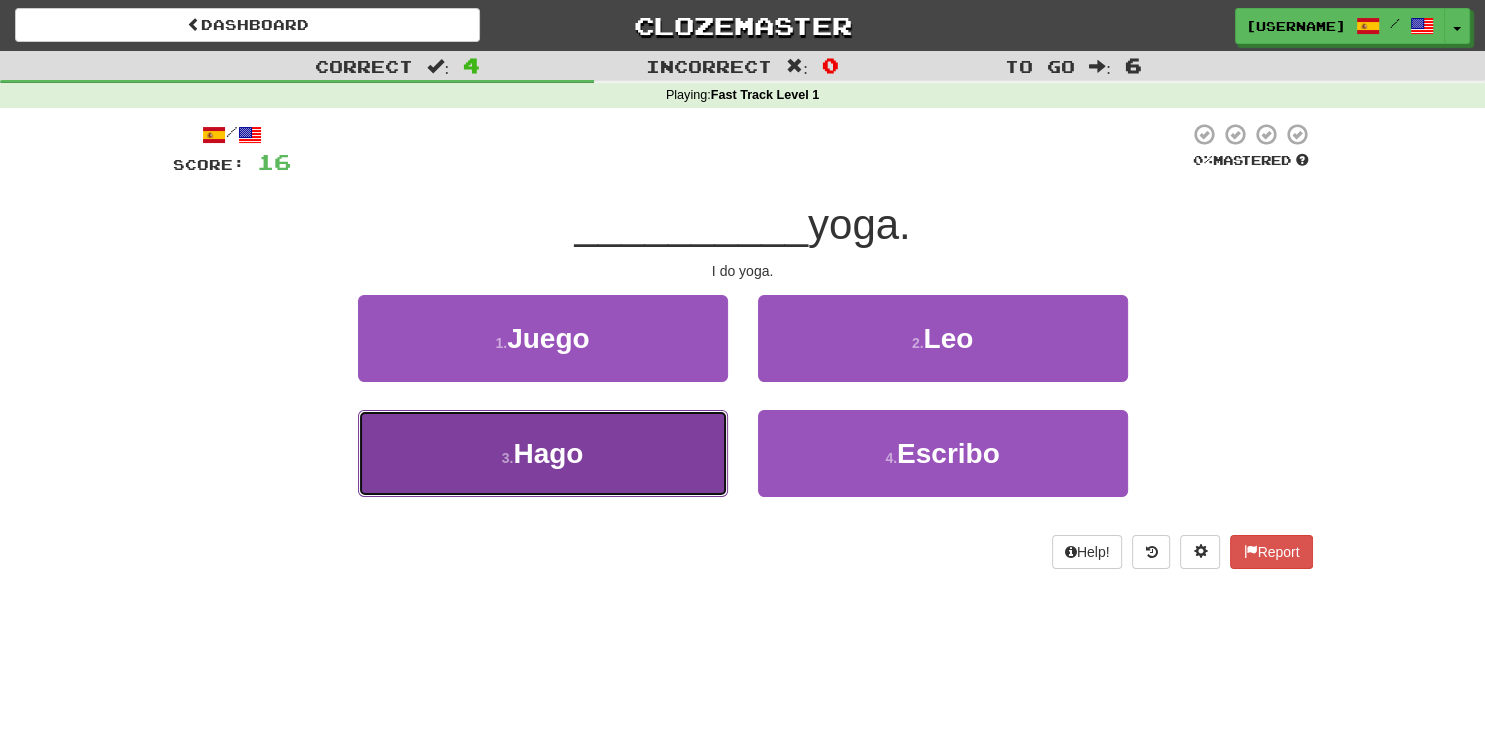 click on "3 .  Hago" at bounding box center [543, 453] 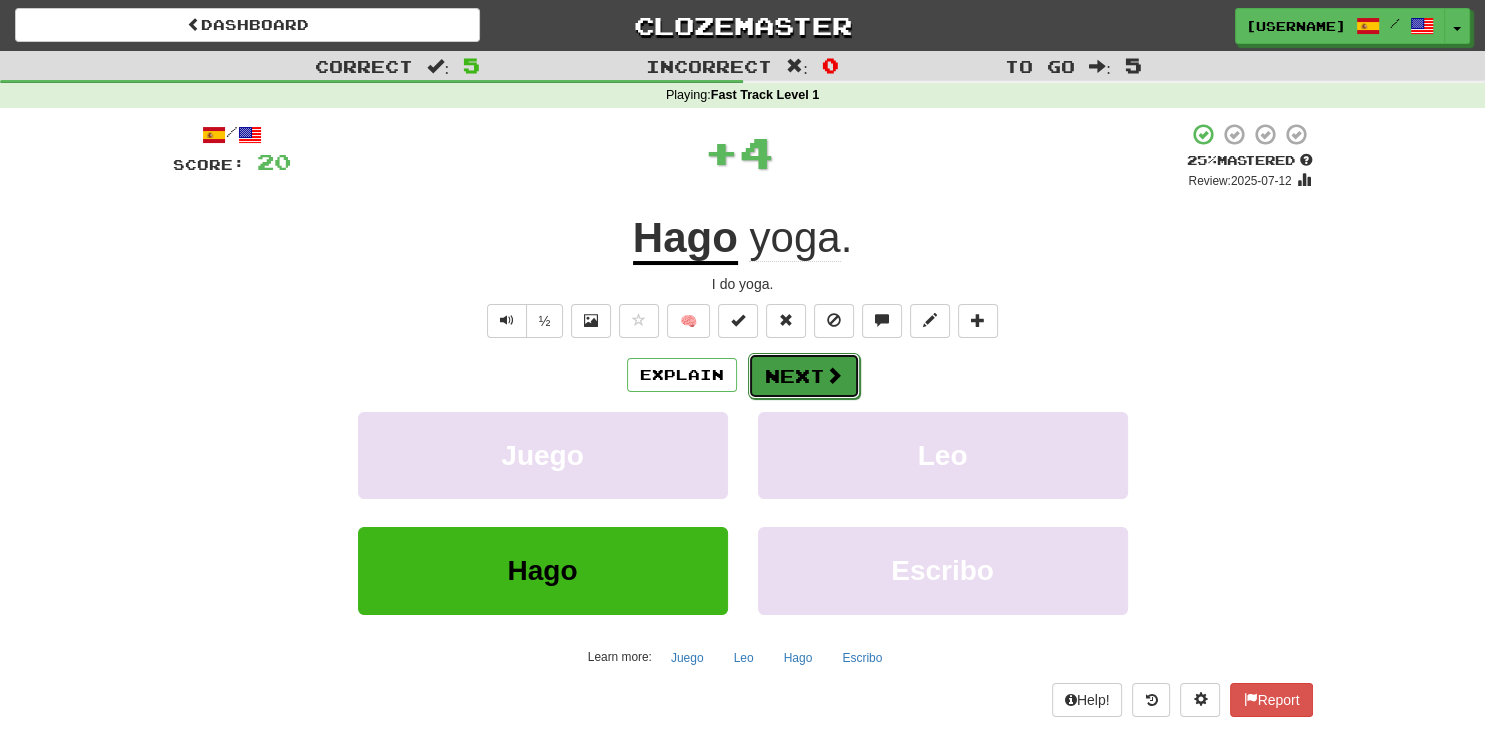 click on "Next" at bounding box center [804, 376] 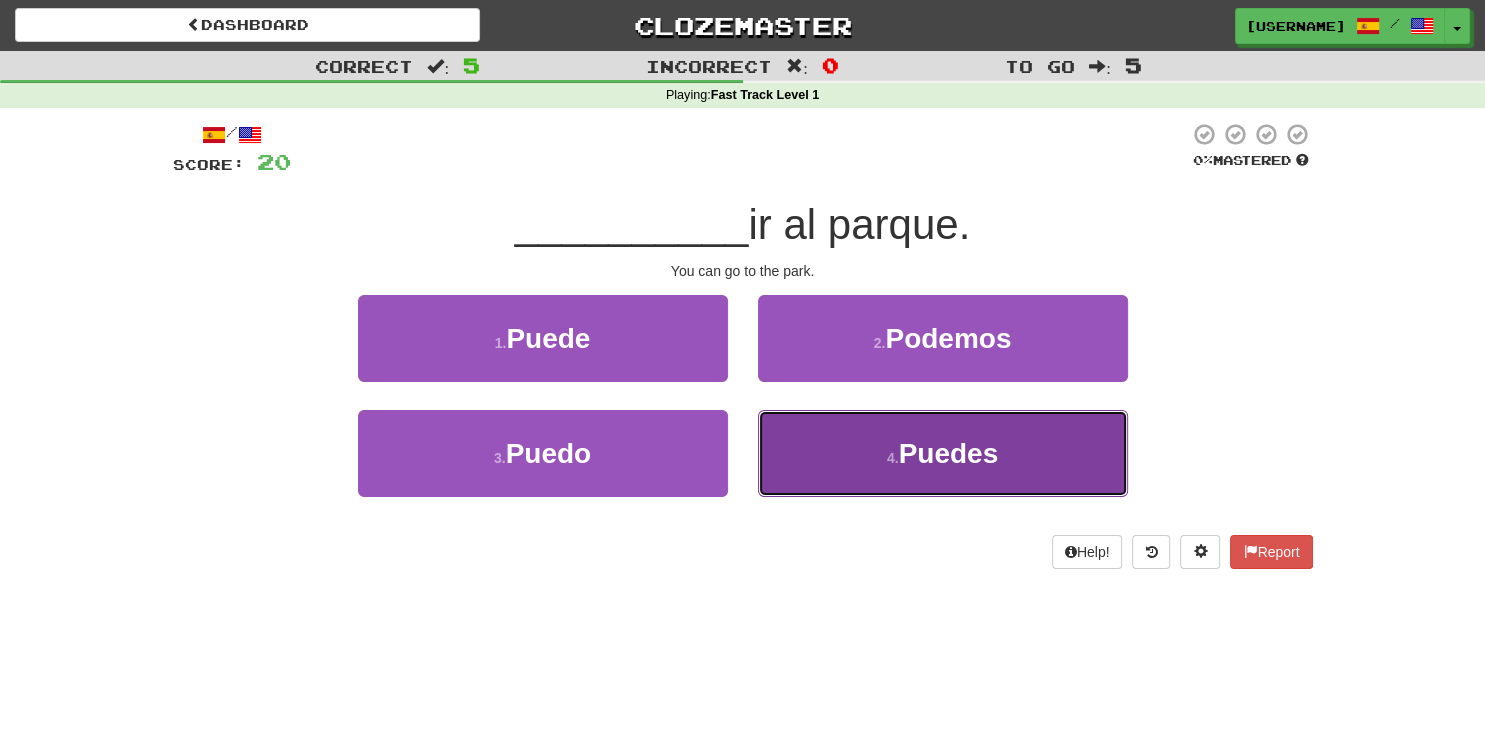 click on "4 .  Puedes" at bounding box center [943, 453] 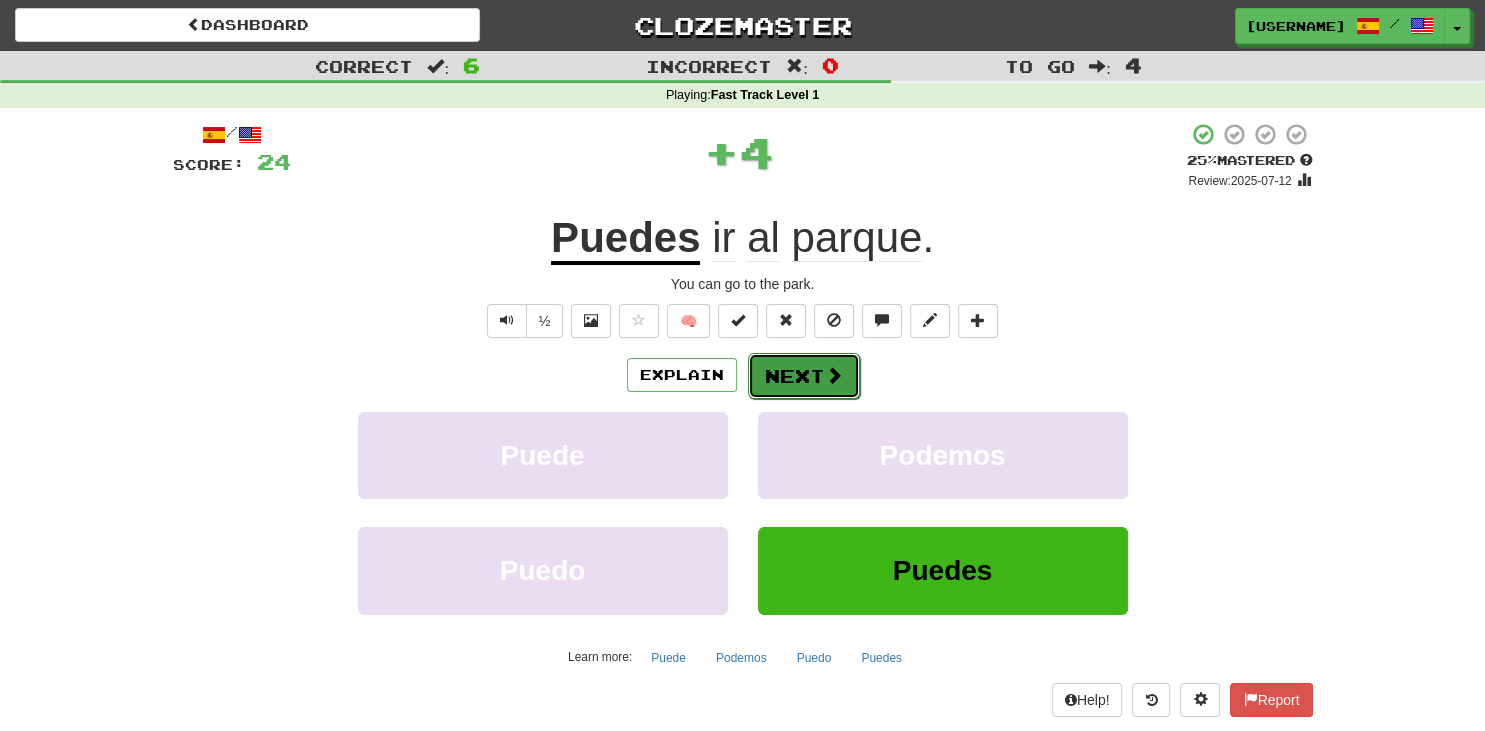 click on "Next" at bounding box center (804, 376) 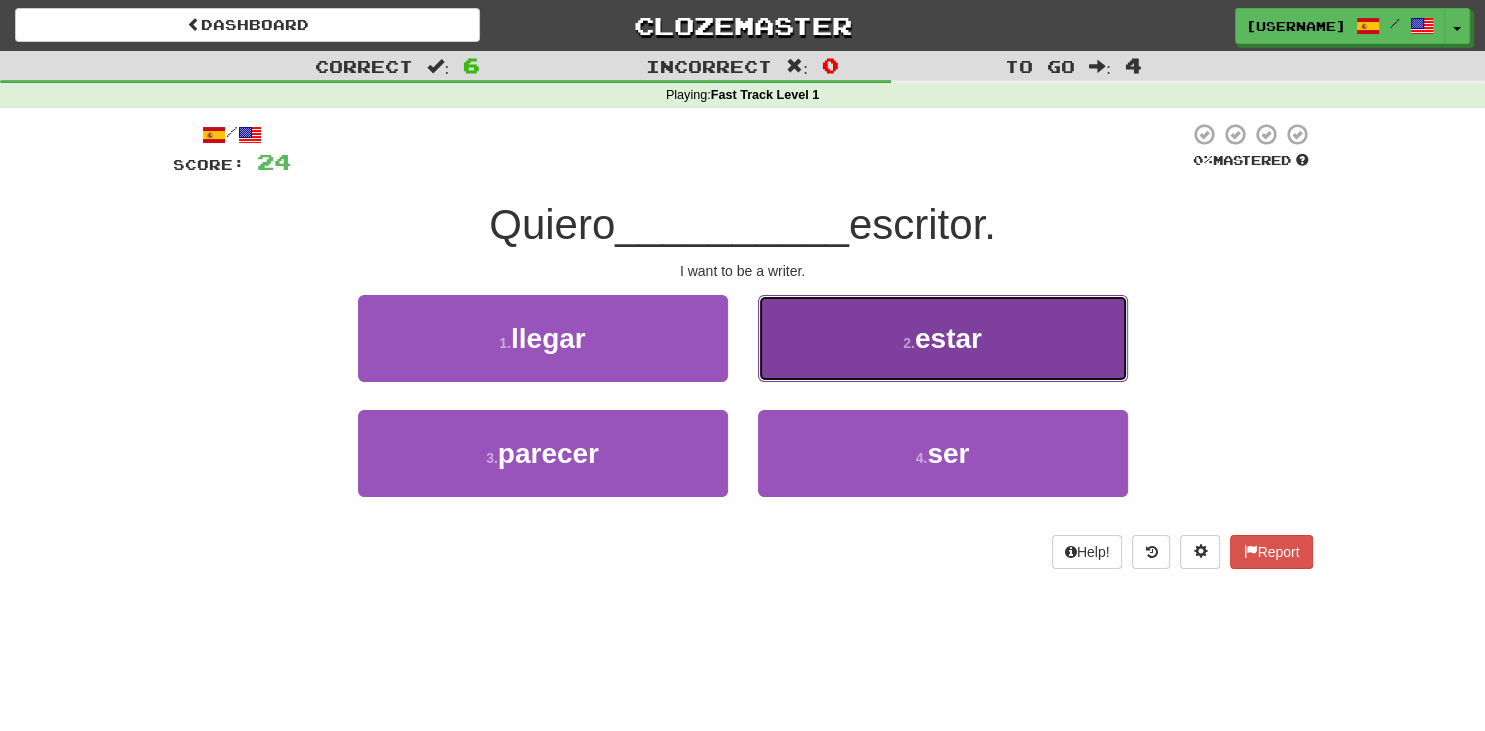 click on "2 .  estar" at bounding box center (943, 338) 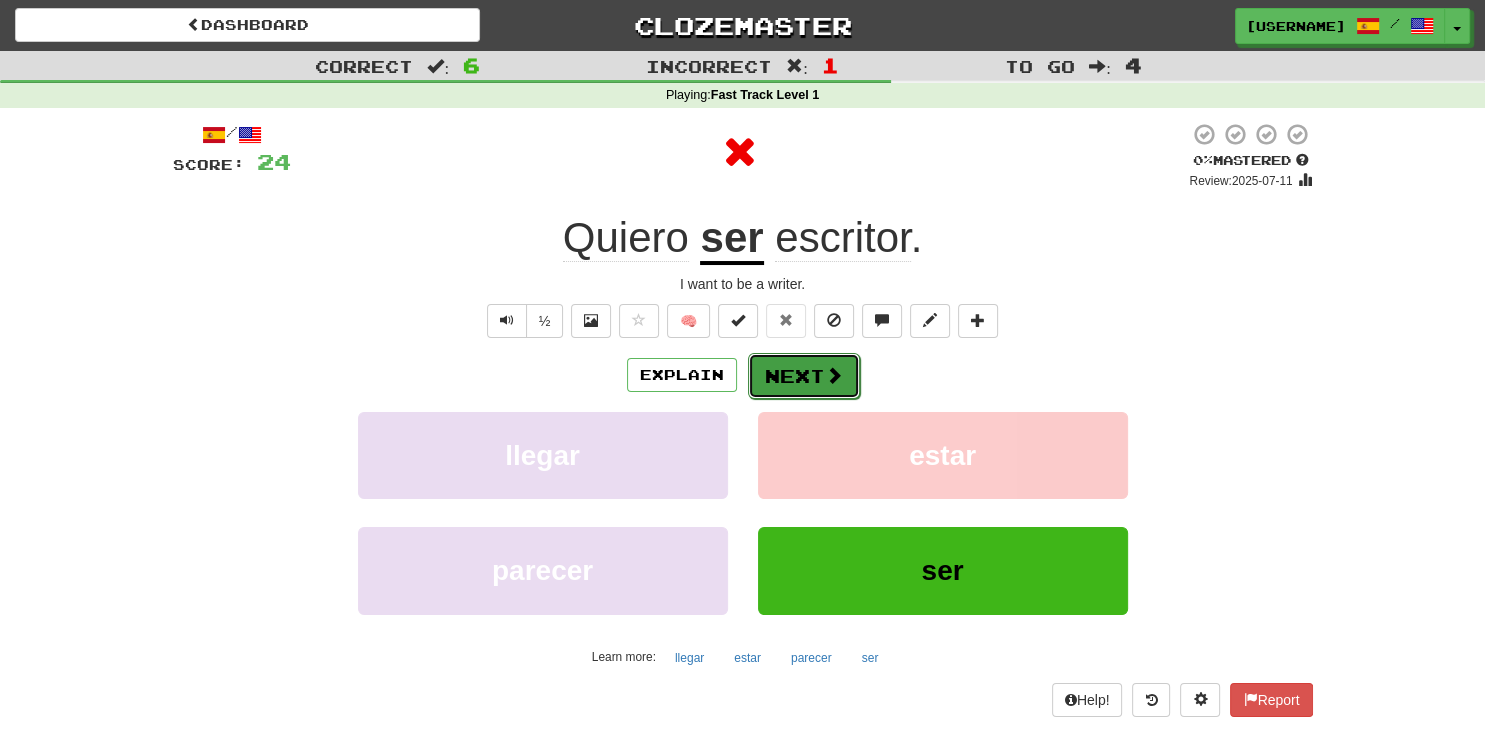 click on "Next" at bounding box center (804, 376) 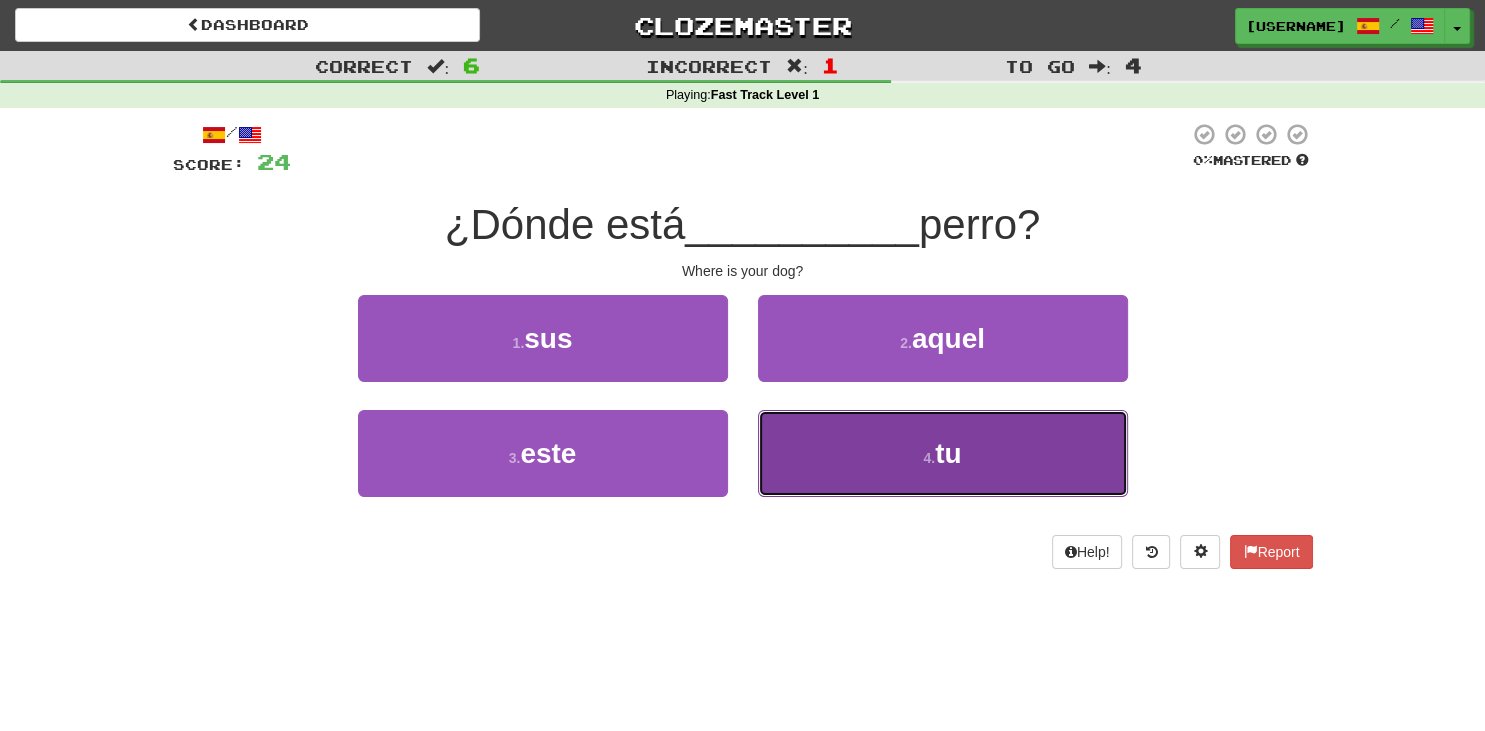 click on "4 .  tu" at bounding box center [943, 453] 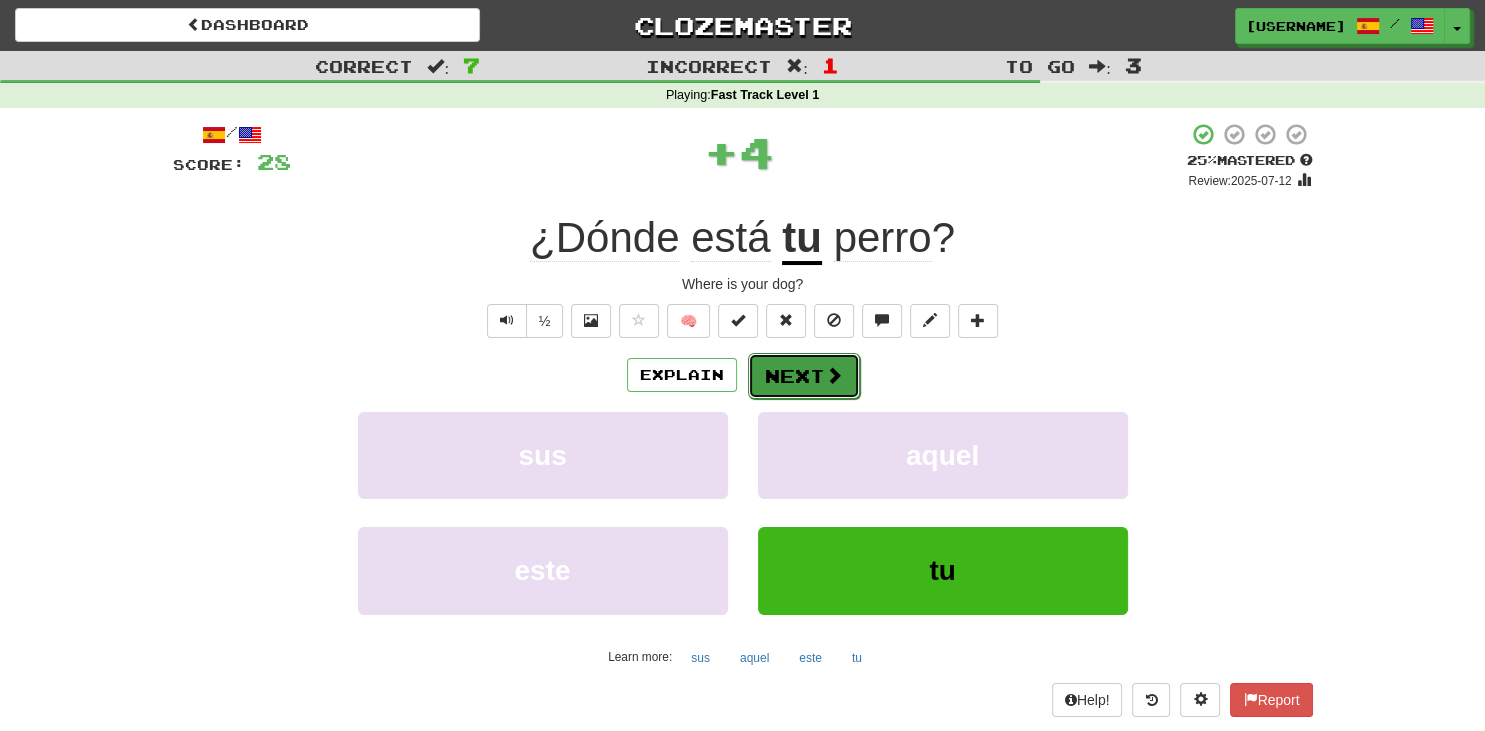 click on "Next" at bounding box center [804, 376] 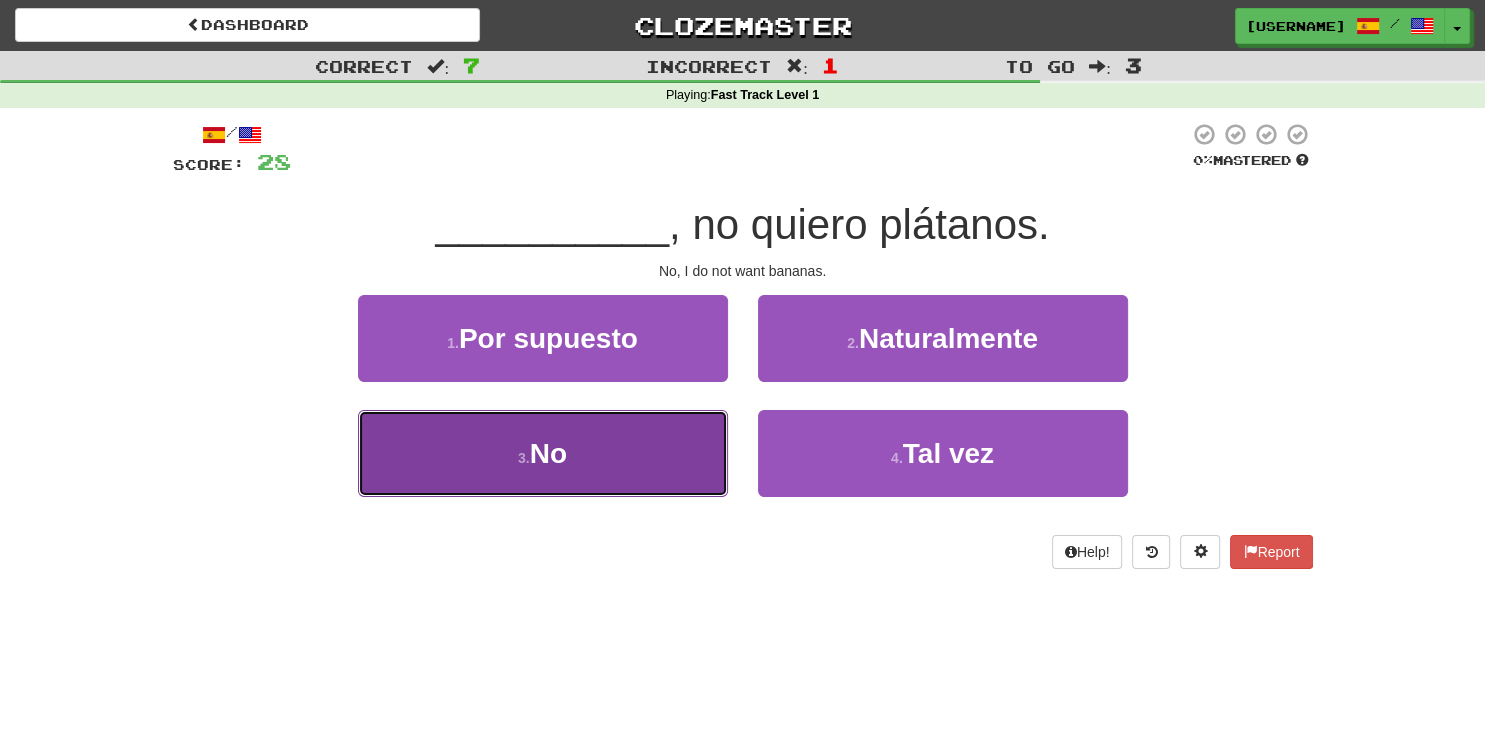 click on "3 .  No" at bounding box center (543, 453) 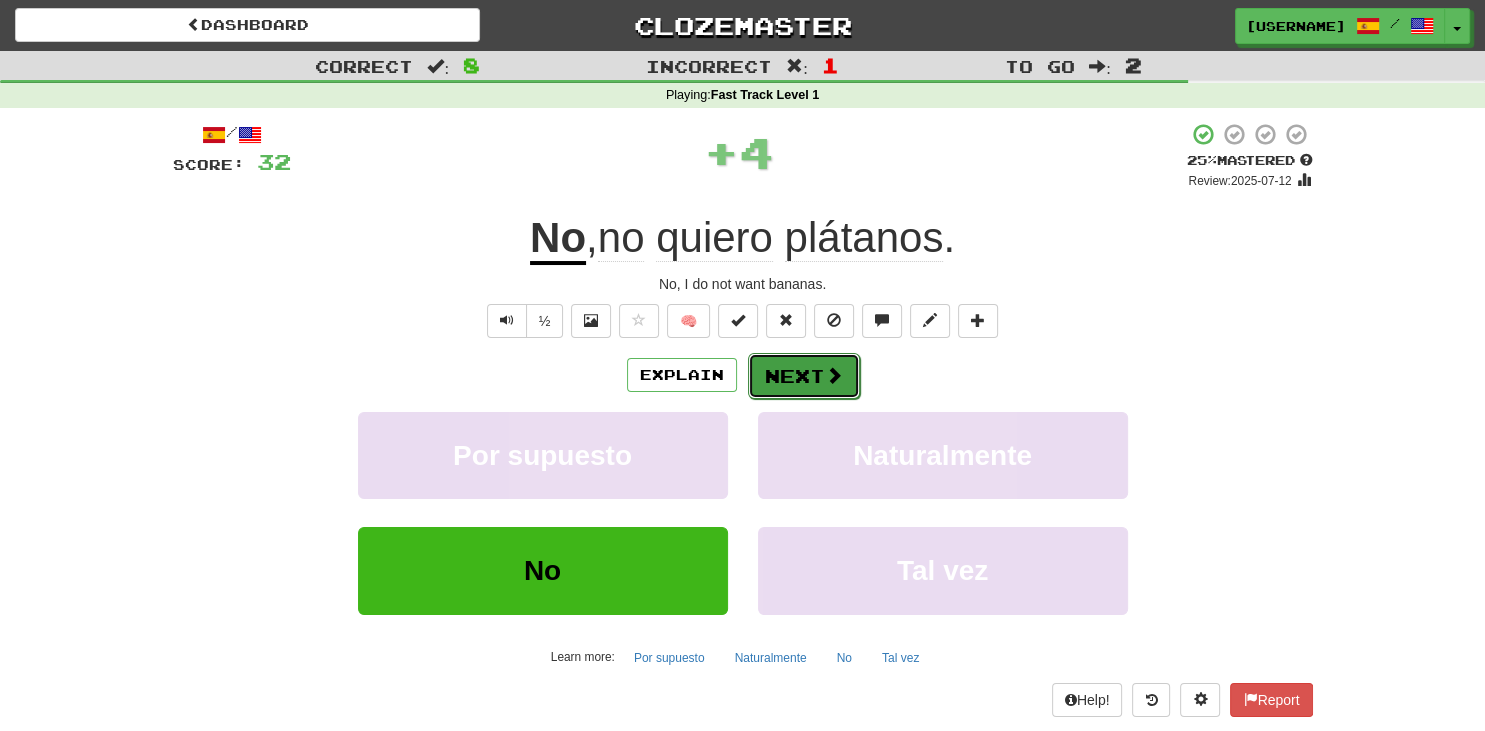 click on "Next" at bounding box center (804, 376) 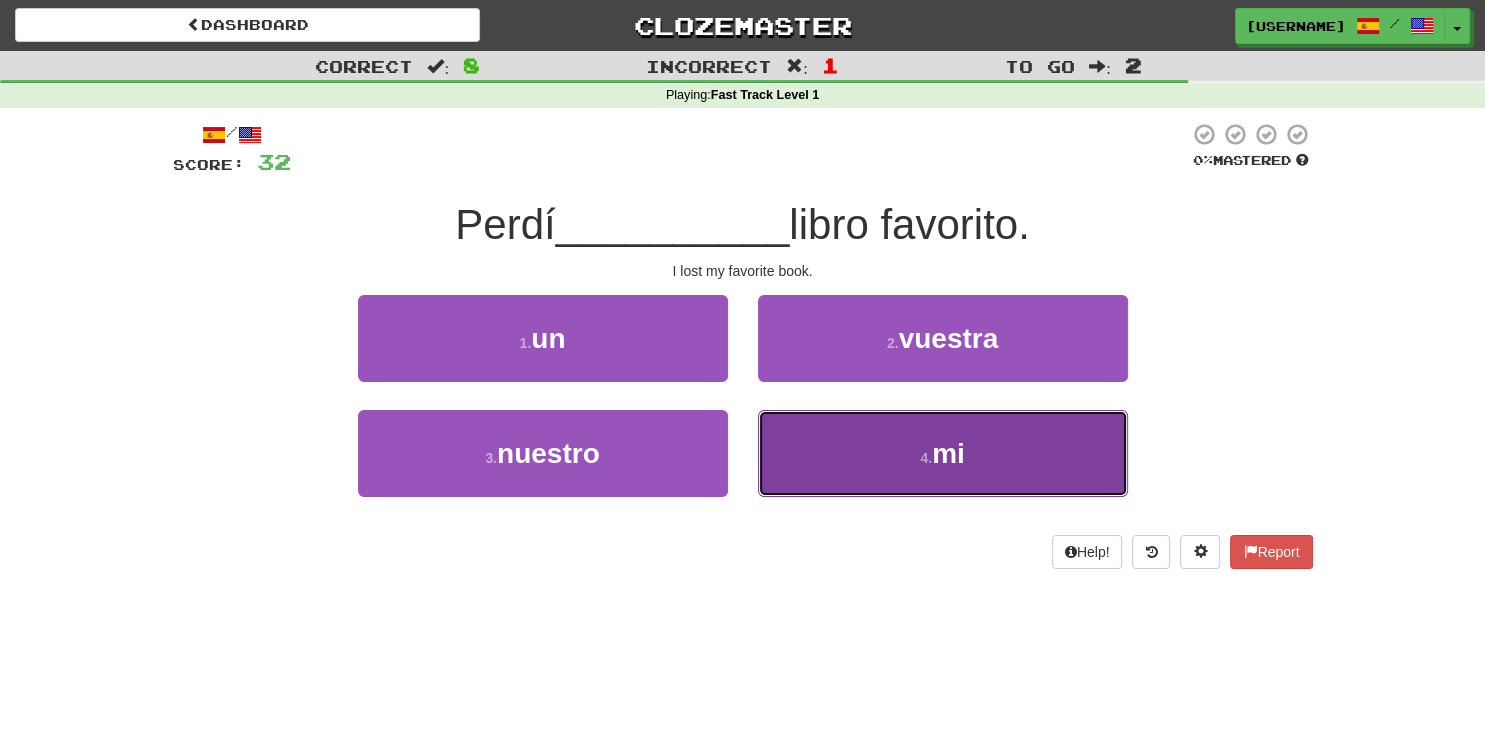 click on "4 .  mi" at bounding box center [943, 453] 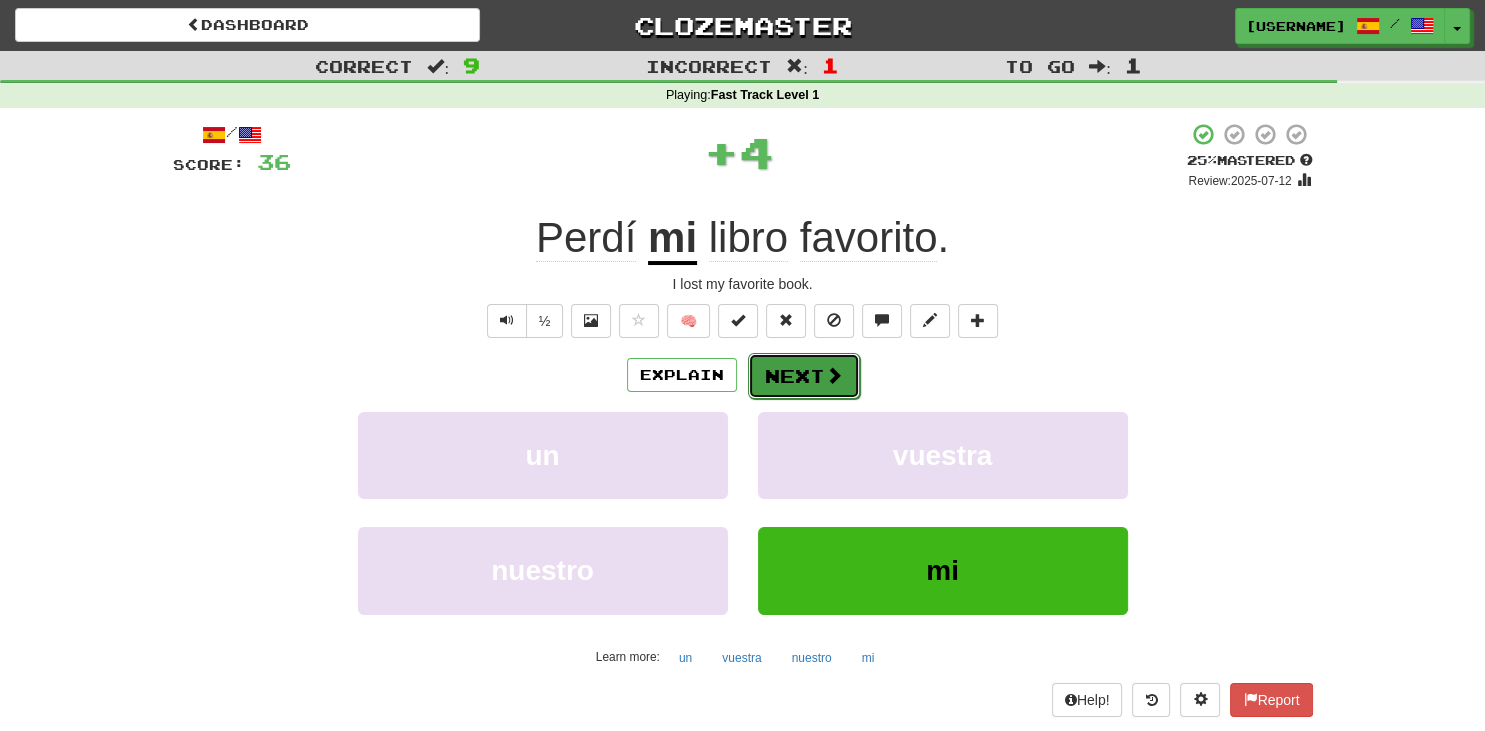 click on "Next" at bounding box center (804, 376) 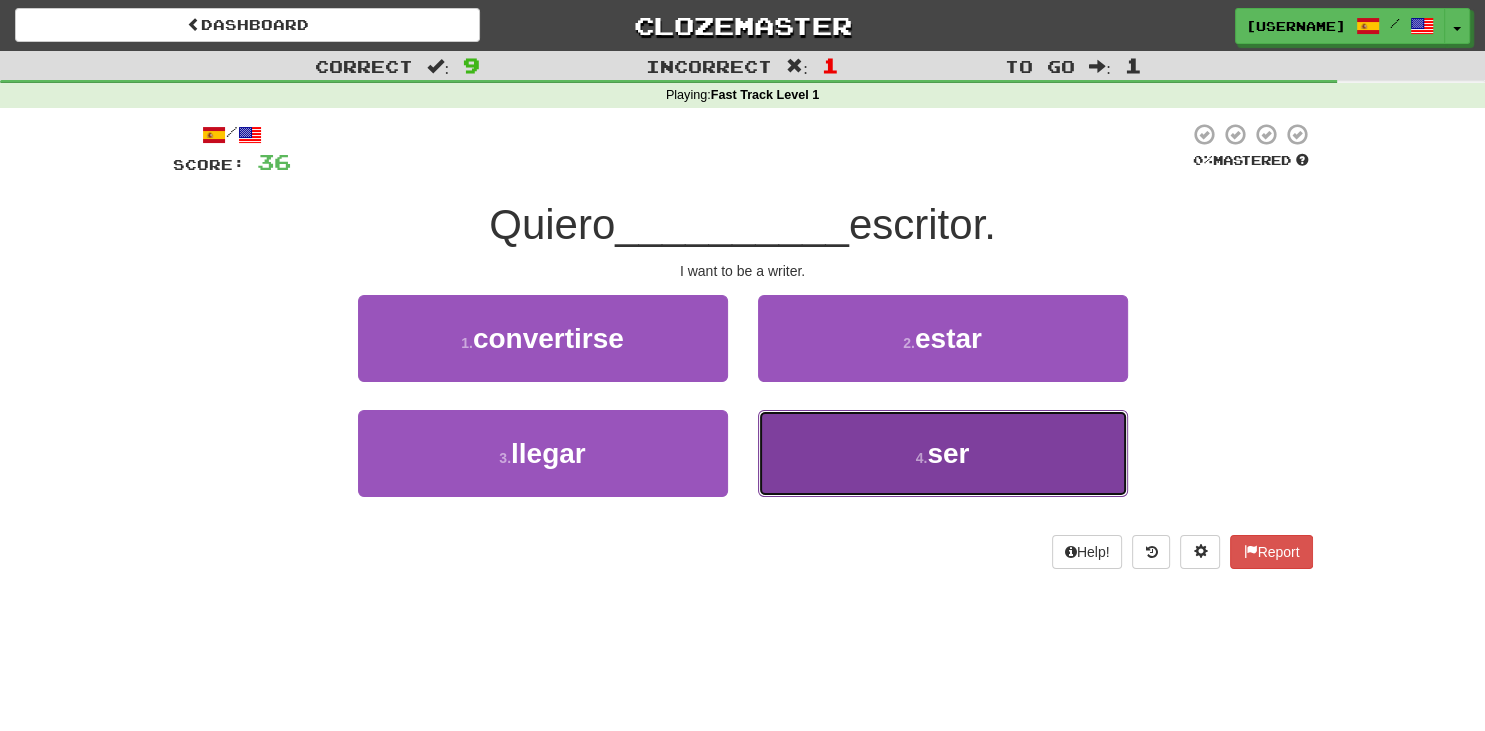 click on "4 .  ser" at bounding box center (943, 453) 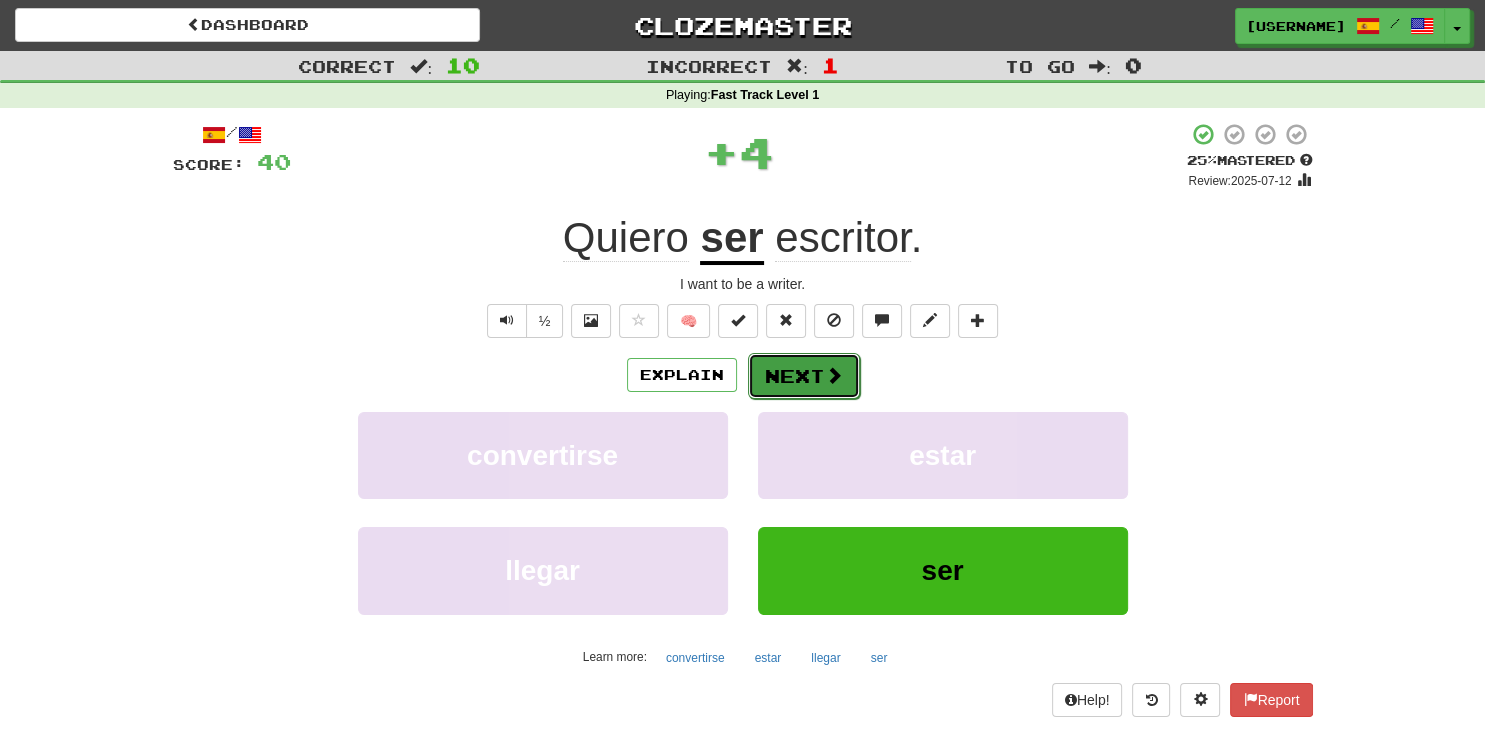 click on "Next" at bounding box center (804, 376) 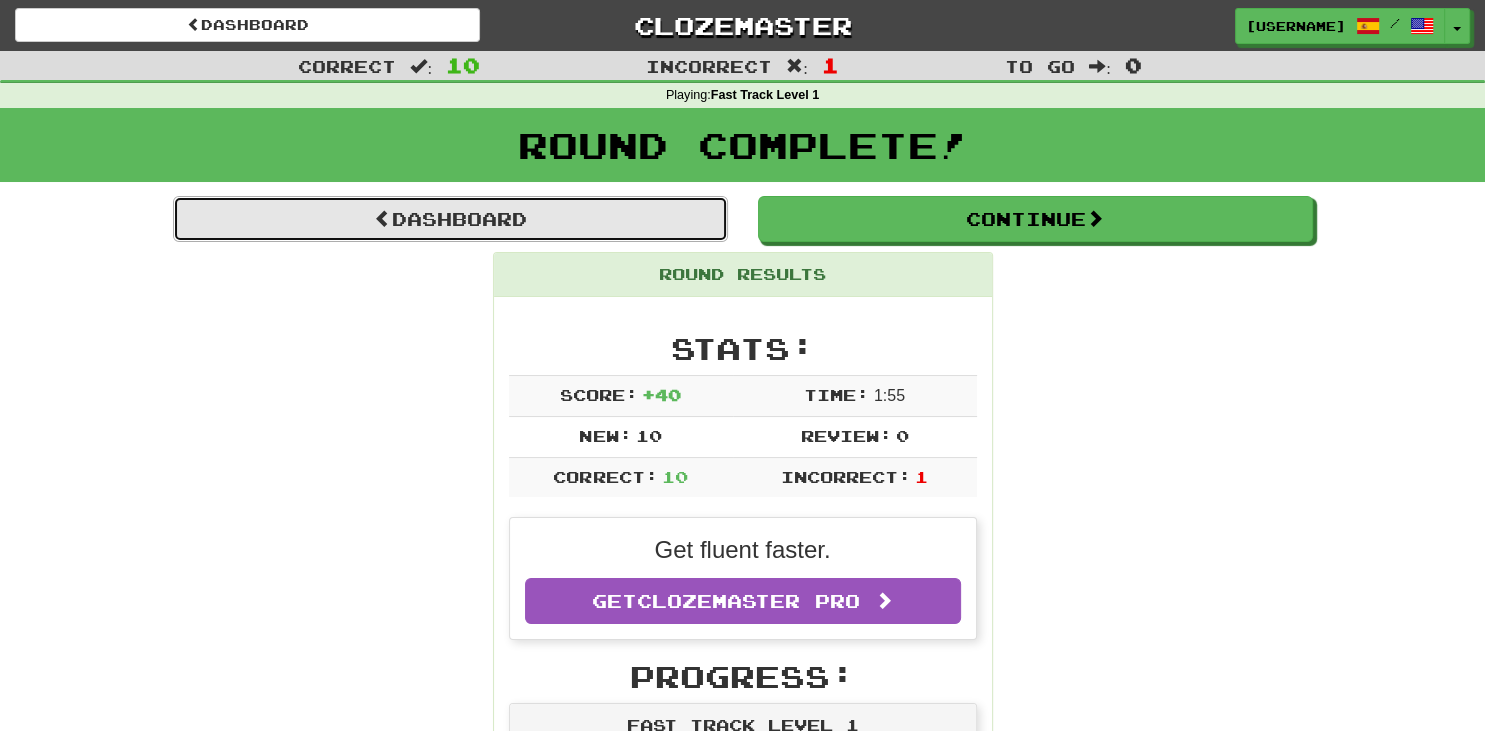 click on "Dashboard" at bounding box center (450, 219) 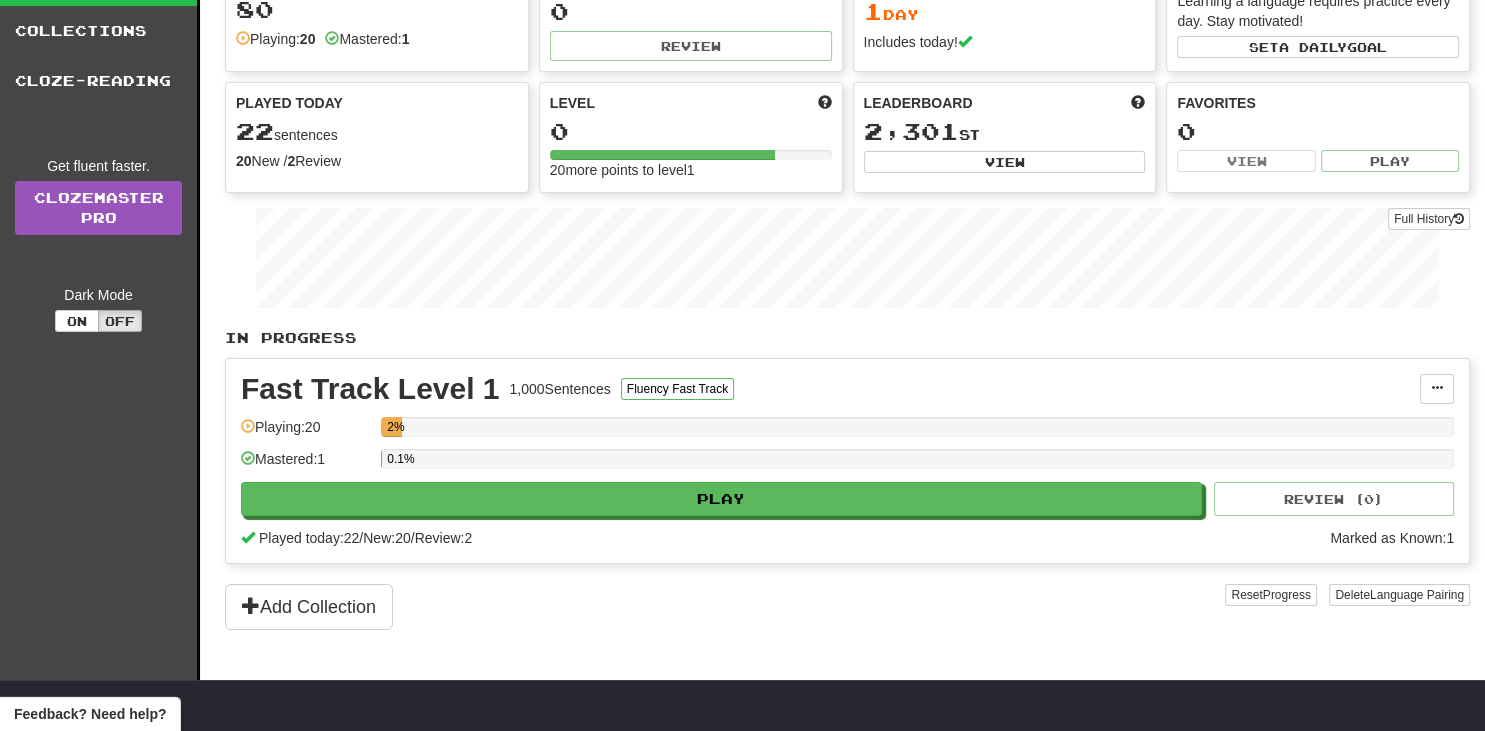 scroll, scrollTop: 0, scrollLeft: 0, axis: both 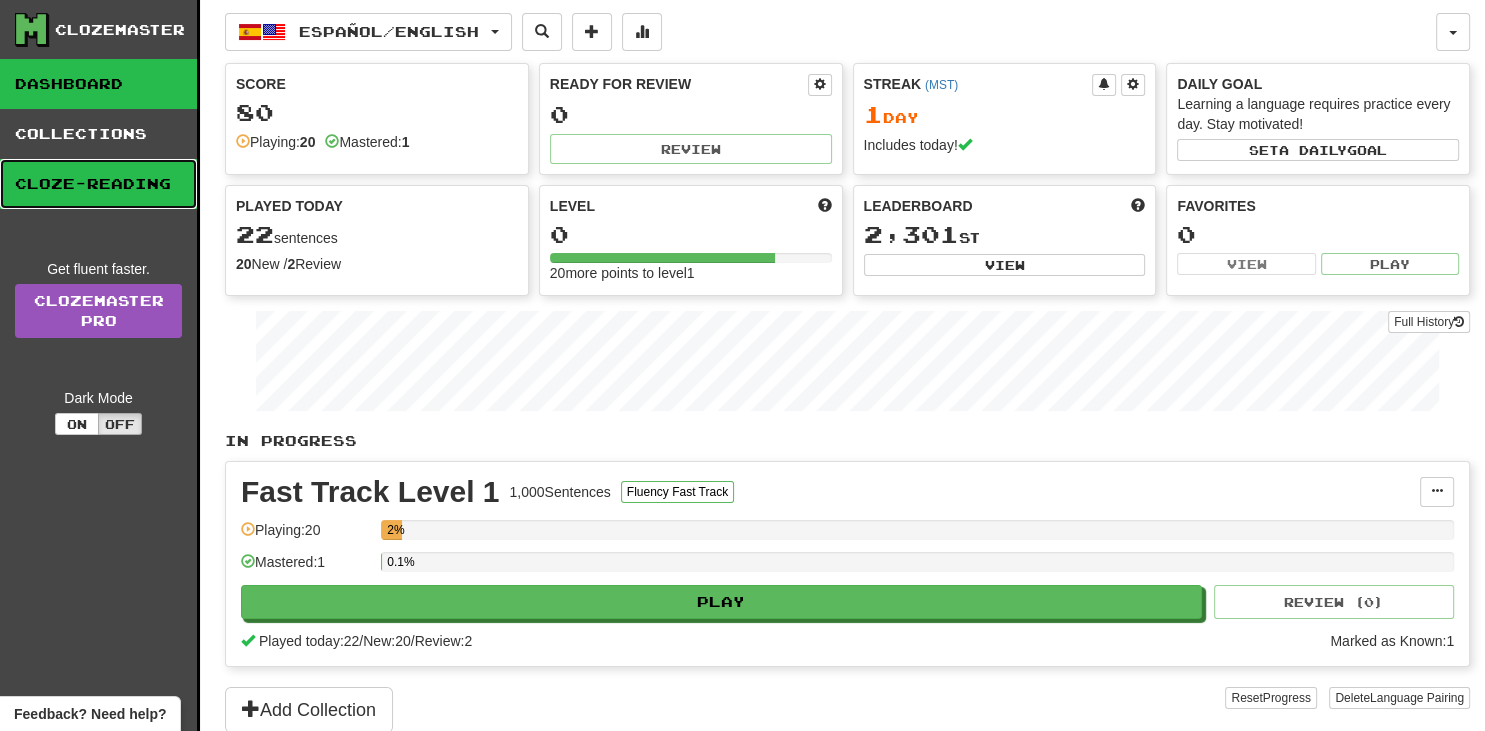 click on "Cloze-Reading" at bounding box center (98, 184) 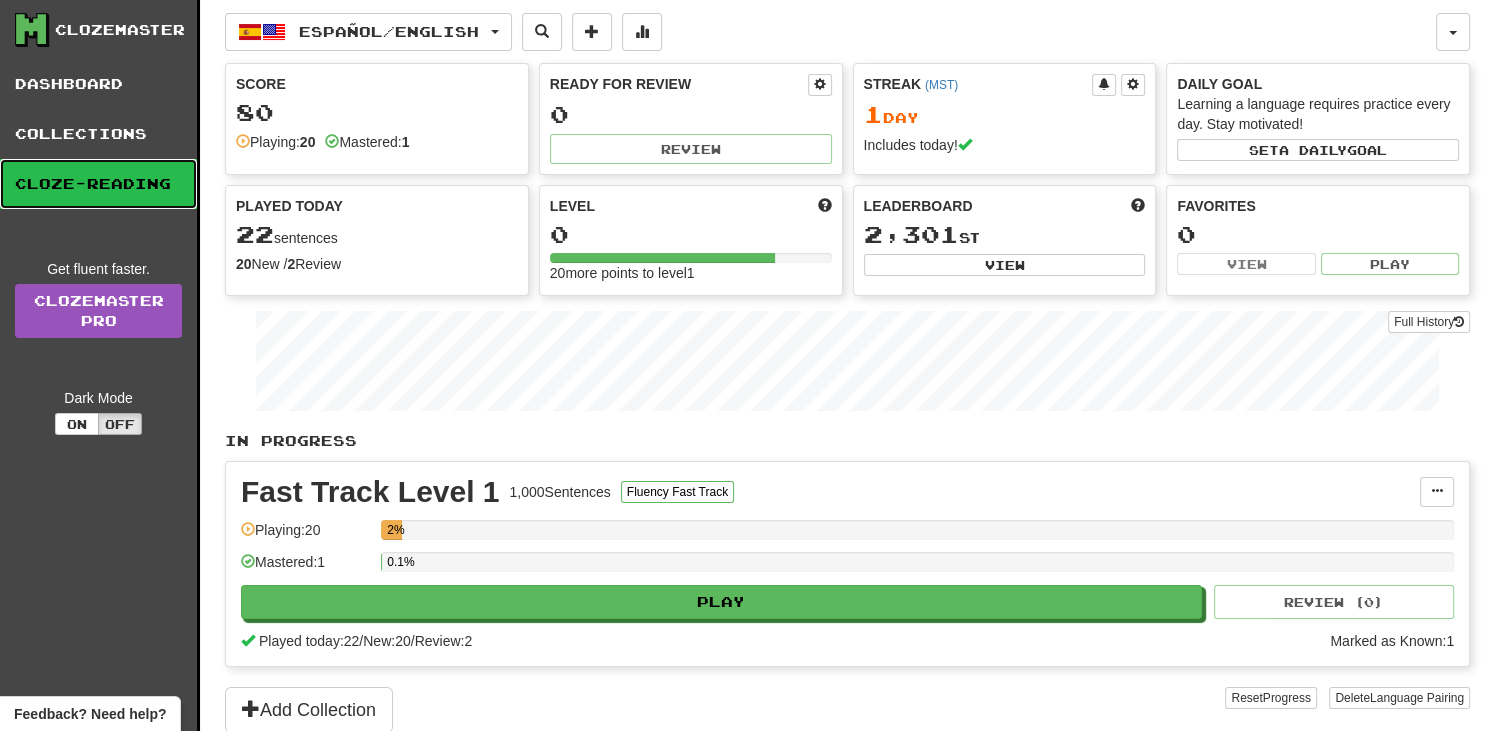 click on "Cloze-Reading" at bounding box center [98, 184] 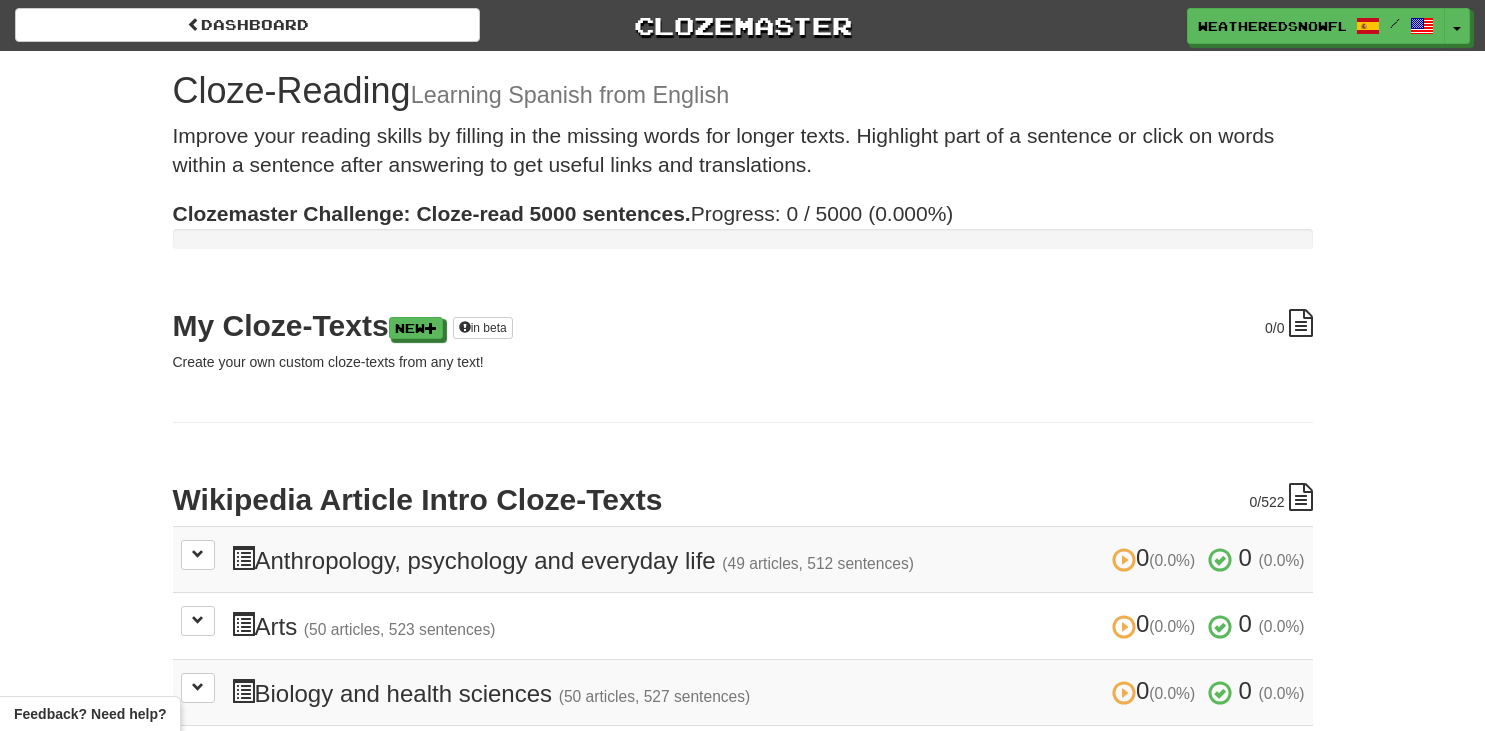 scroll, scrollTop: 0, scrollLeft: 0, axis: both 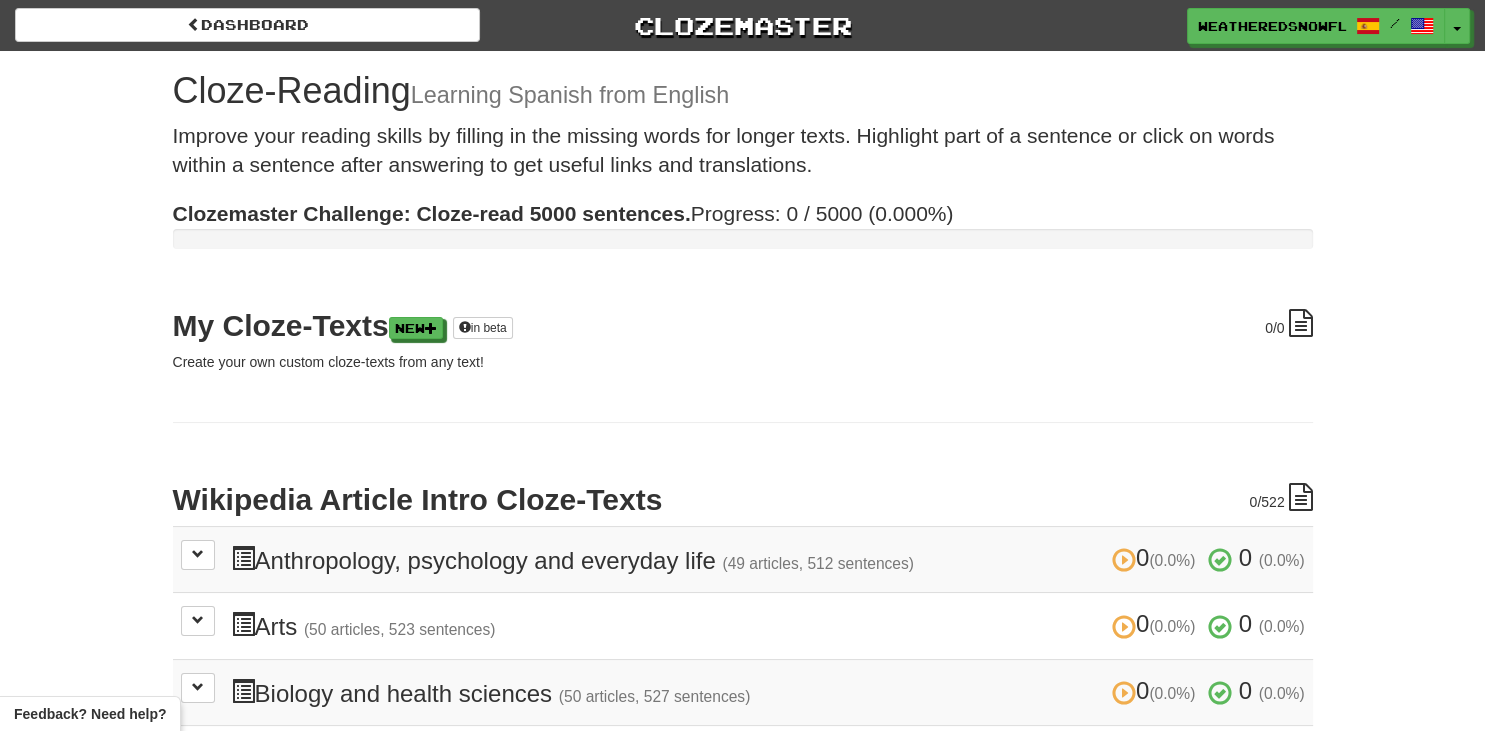 click on "Cloze-Reading
Learning Spanish from English
Improve your reading skills by filling in the missing words for longer texts. Highlight part of a sentence or click on words within a sentence after answering to get useful links and translations.
Clozemaster Challenge: Cloze-read 5000 sentences.  Progress: 0 / 5000 (0.000%)
0 /0
My Cloze-Texts
New
in beta
Create your own custom cloze-texts from any text!
0 /522
Wikipedia Article Intro Cloze-Texts
0
(0.0%)
0
(0.0%)
Anthropology, psychology and everyday life
(49 articles, 512 sentences)
0
(0.0%)
0
(0.0%)
Loading...
0
(0.0%)
0
(0.0%)
Arts
(50 articles, 523 sentences)
0
(0.0%)
0
(0.0%)
Loading...
0
(0.0%)
0
(0.0%)
Biology and health sciences
(50 articles, 527 sentences)
0
(0.0%)
0
(0.0%)" at bounding box center [743, 663] 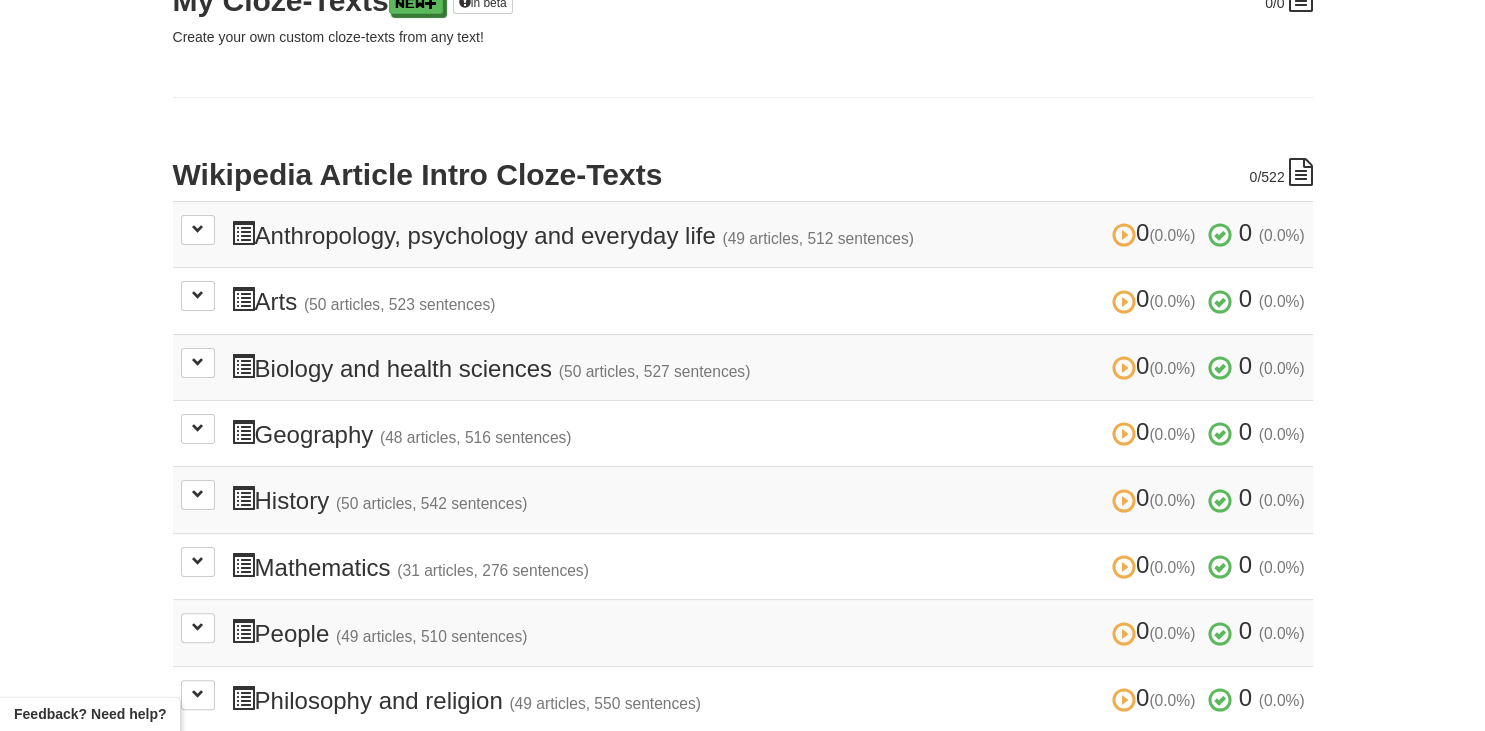 scroll, scrollTop: 316, scrollLeft: 0, axis: vertical 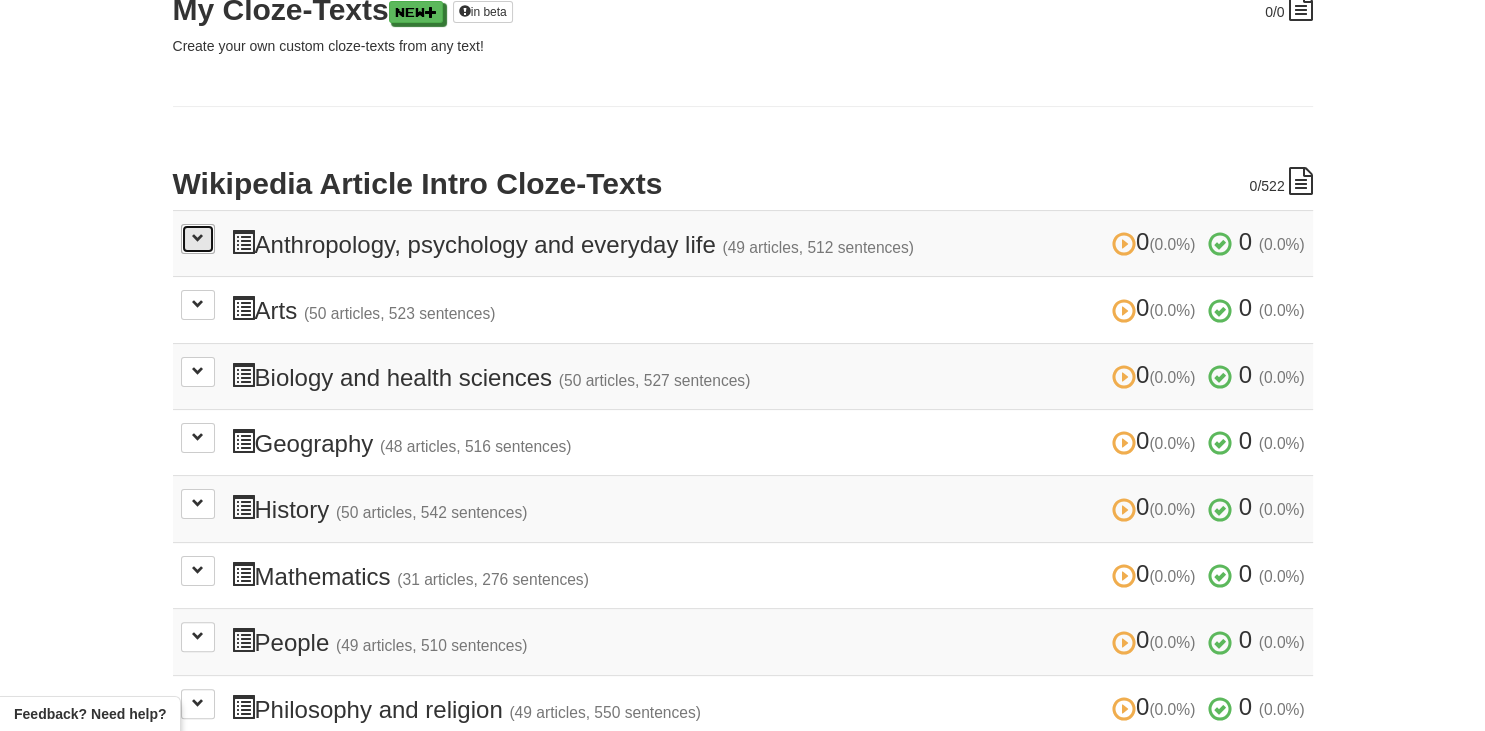 click at bounding box center (198, 239) 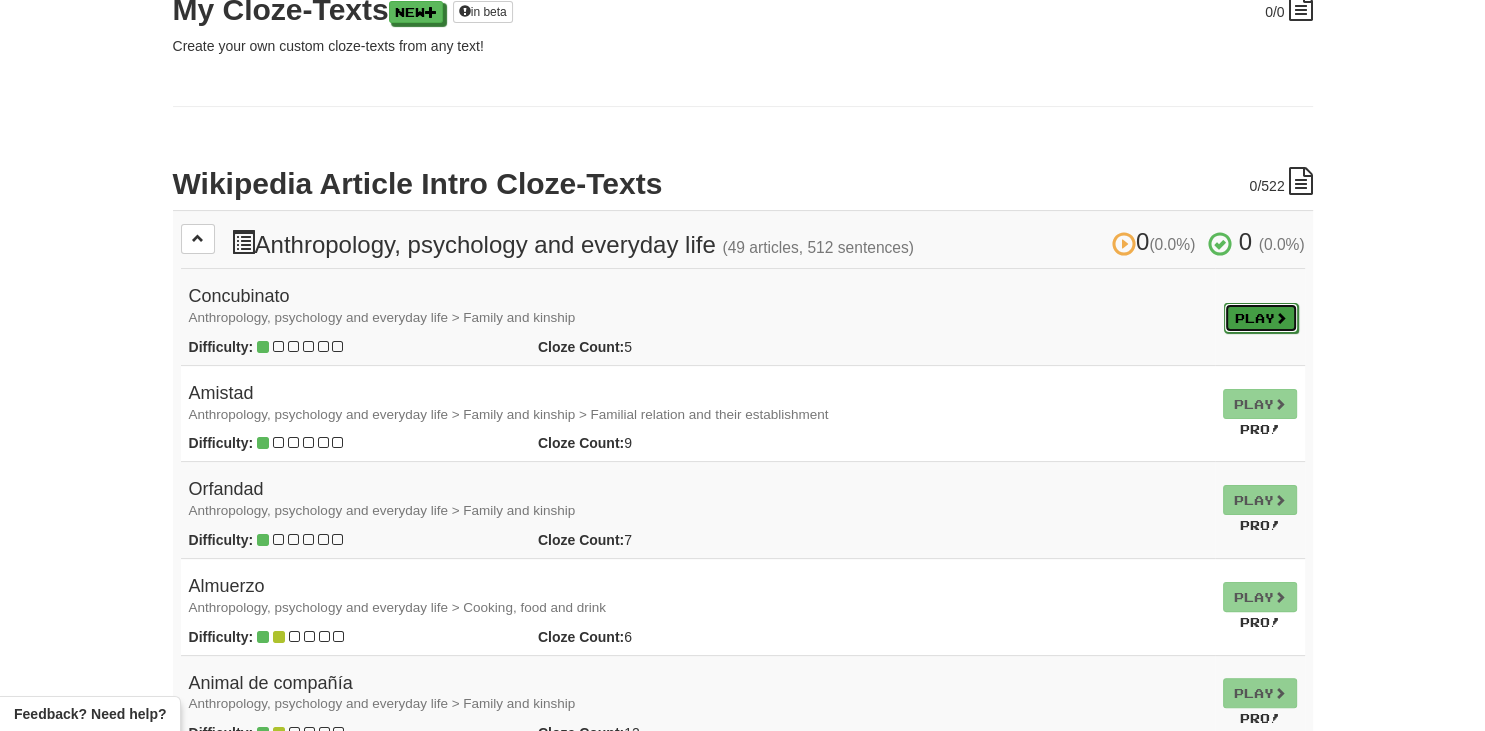 click on "Play" at bounding box center (1261, 318) 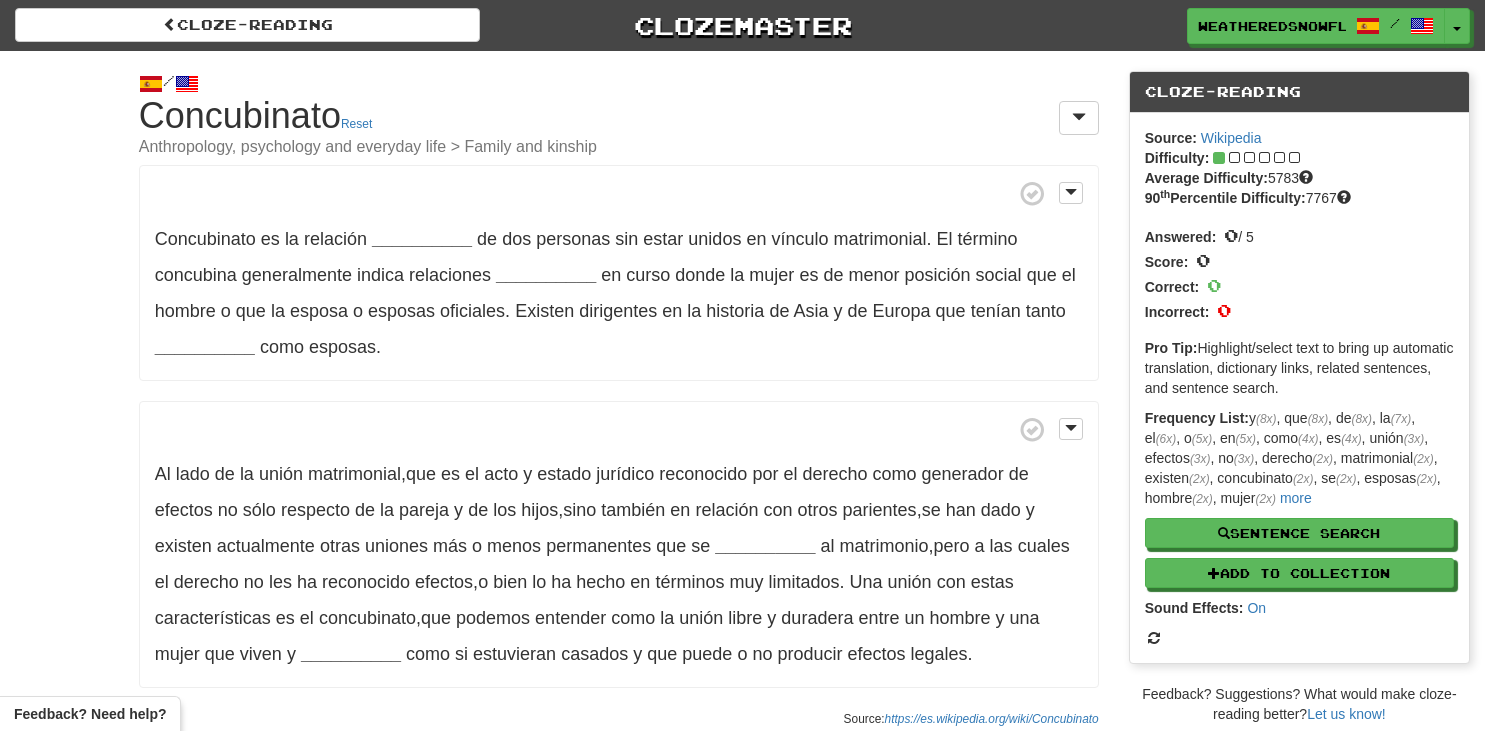 scroll, scrollTop: 0, scrollLeft: 0, axis: both 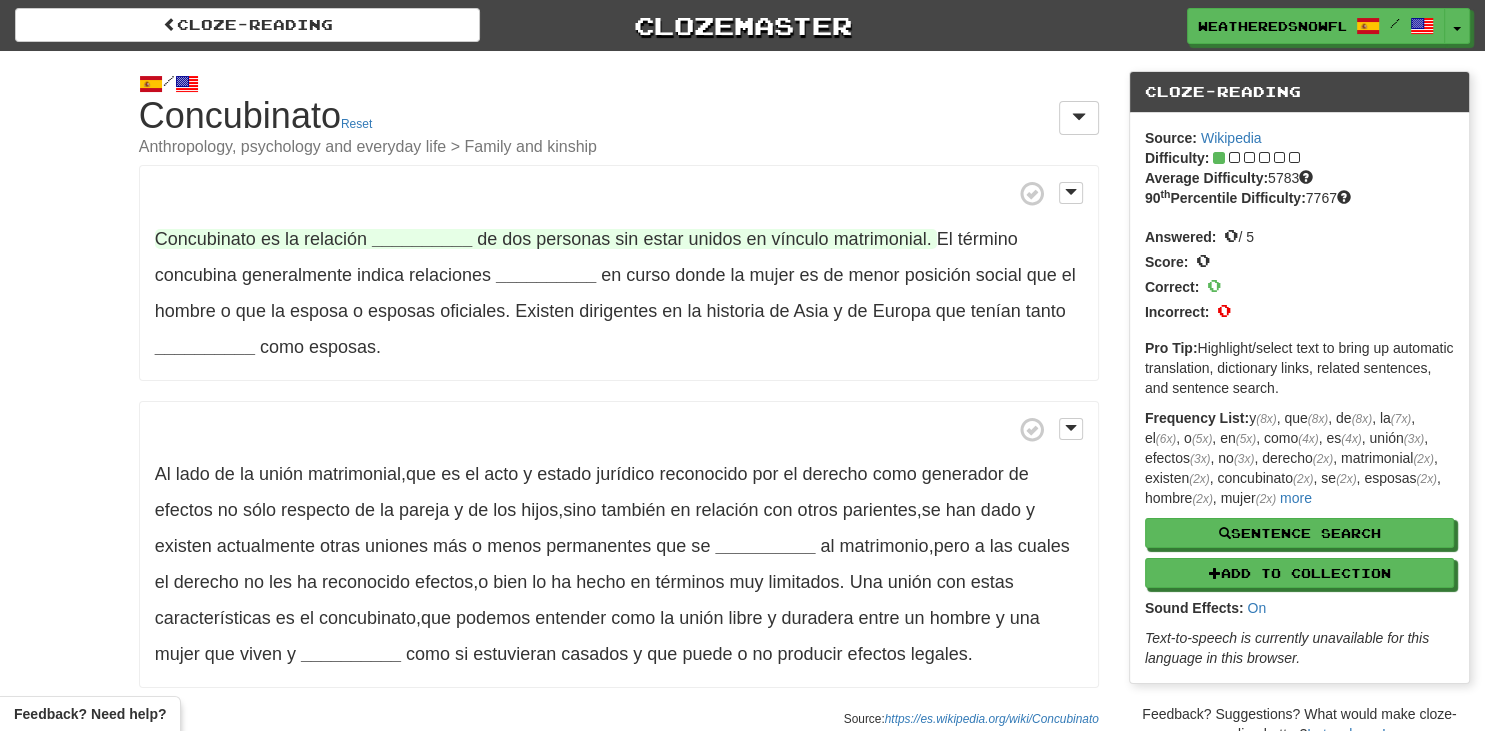 click on "relación" at bounding box center (335, 239) 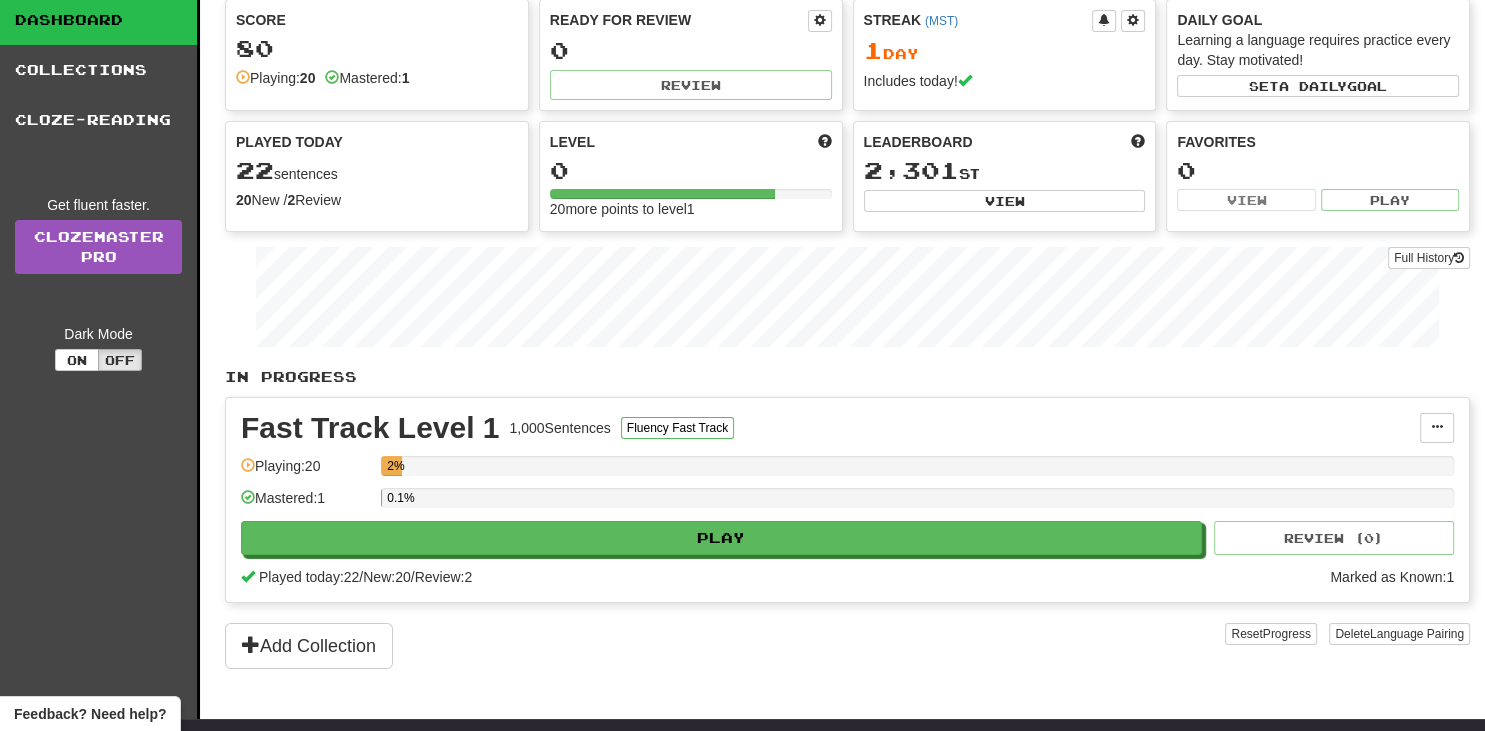 scroll, scrollTop: 0, scrollLeft: 0, axis: both 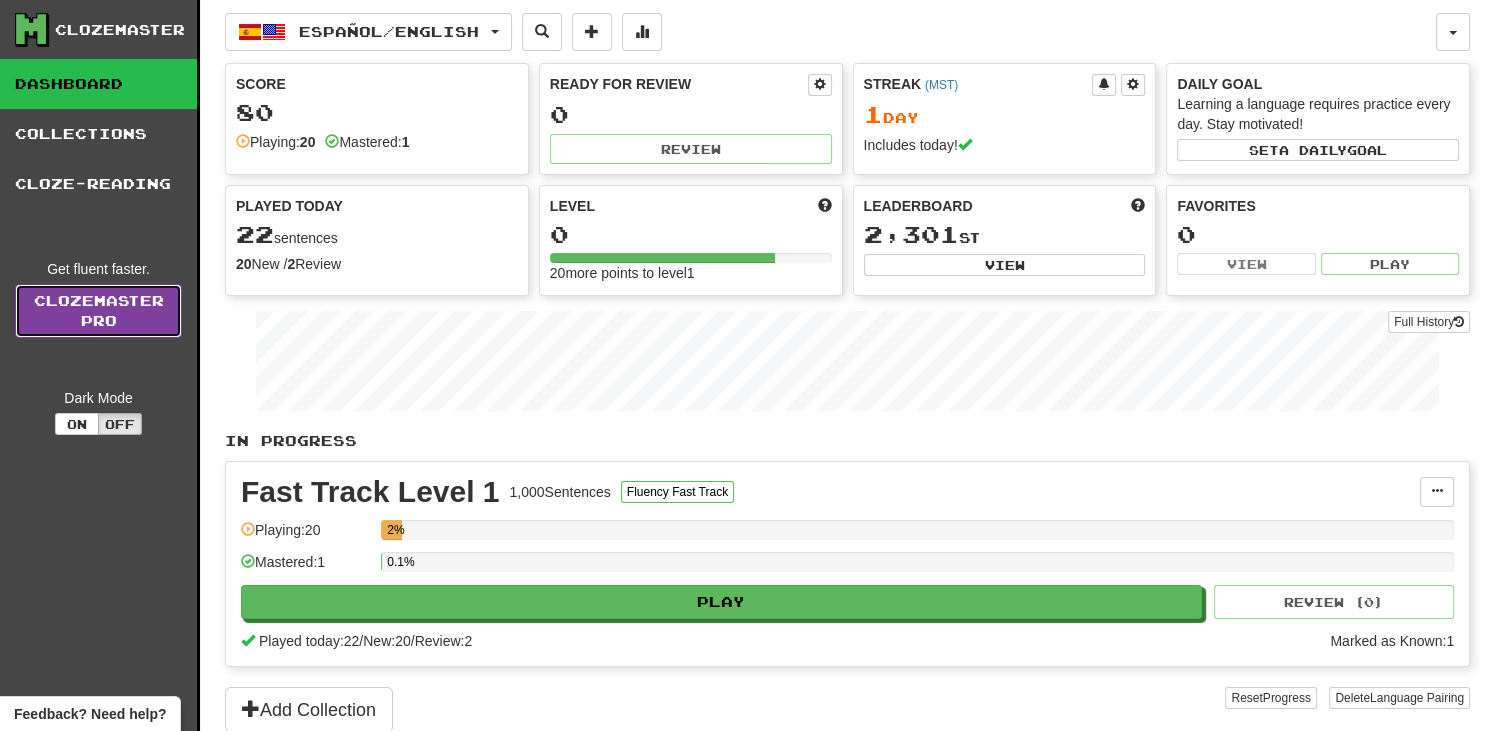 click on "Clozemaster Pro" at bounding box center [98, 311] 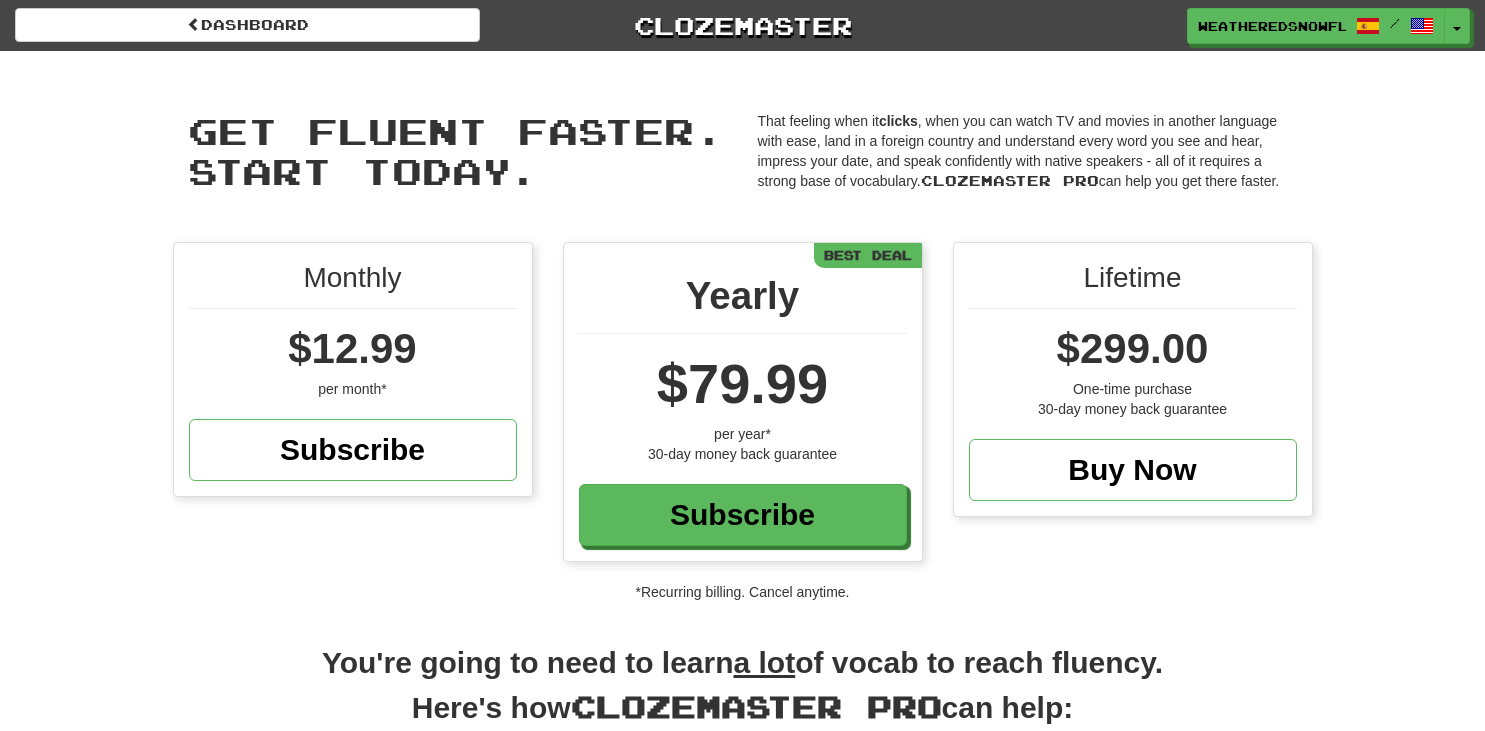 scroll, scrollTop: 0, scrollLeft: 0, axis: both 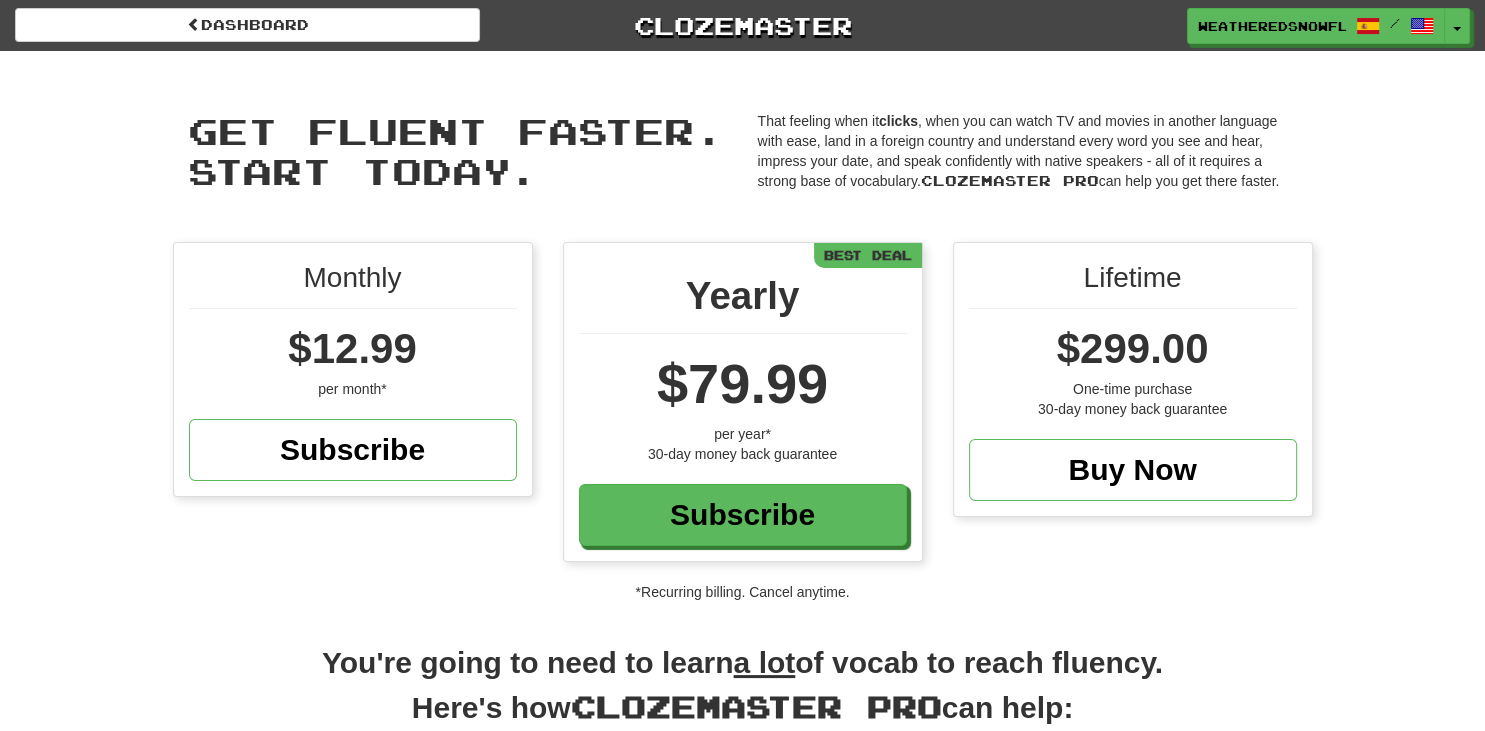 click on "Monthly
$12.99
per month*
Subscribe
Yearly
$79.99
per year*
30-day money back guarantee
Subscribe
Best Deal
Lifetime
$299.00
One-time purchase
30-day money back guarantee
Buy Now
*Recurring billing. Cancel anytime." at bounding box center [742, 422] 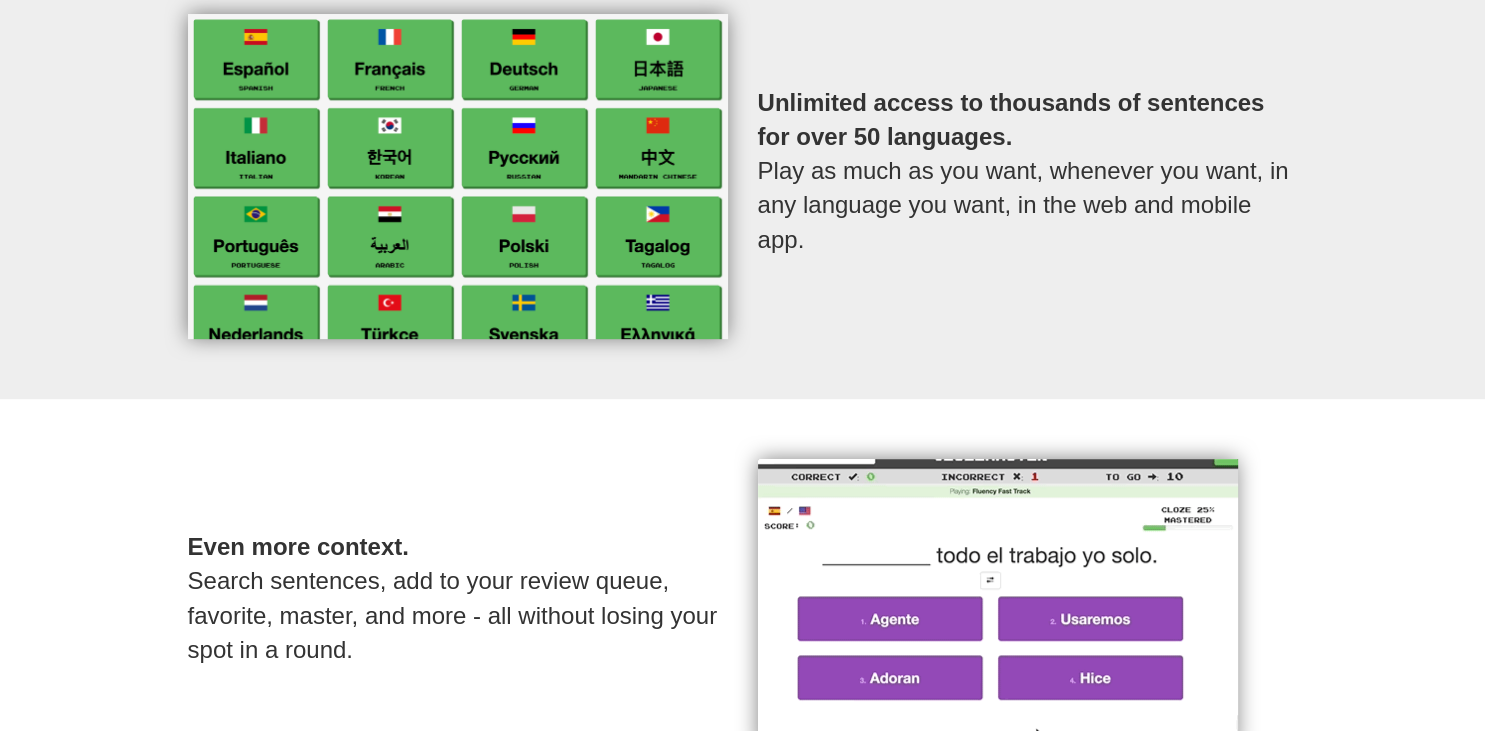 scroll, scrollTop: 844, scrollLeft: 0, axis: vertical 